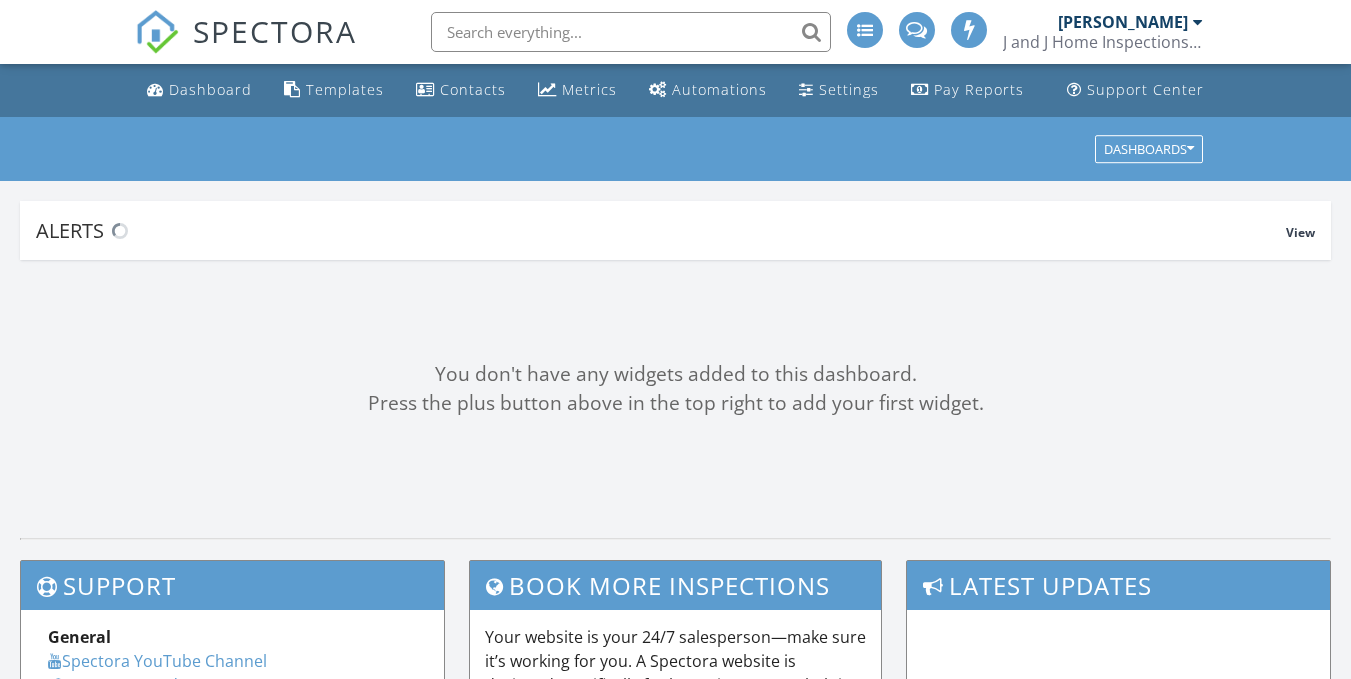 scroll, scrollTop: 0, scrollLeft: 0, axis: both 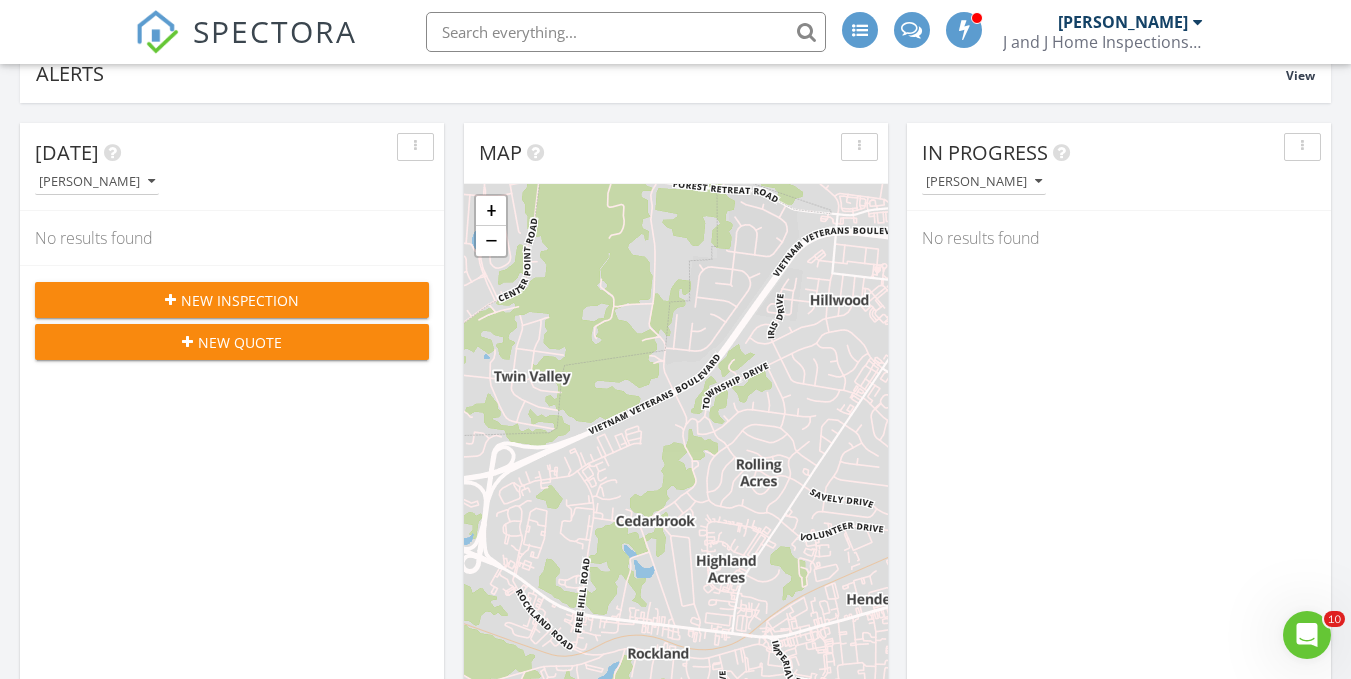 click on "New Inspection" at bounding box center (240, 300) 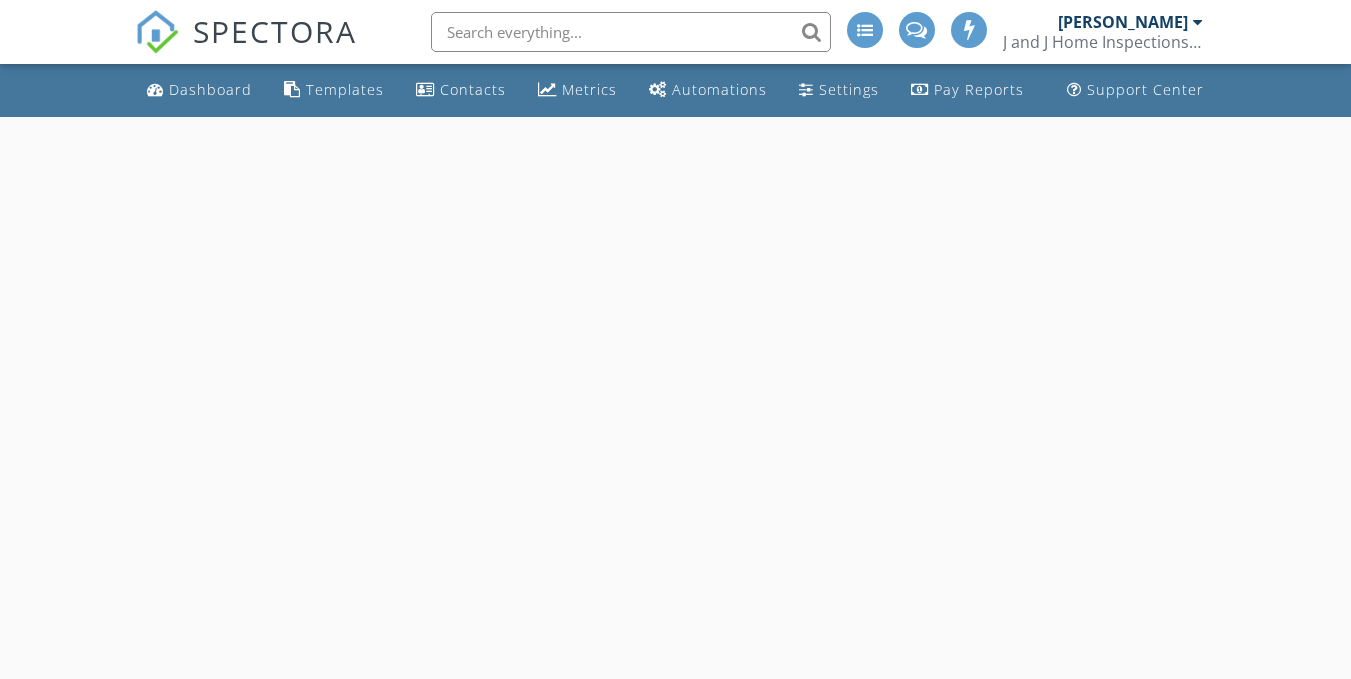 scroll, scrollTop: 0, scrollLeft: 0, axis: both 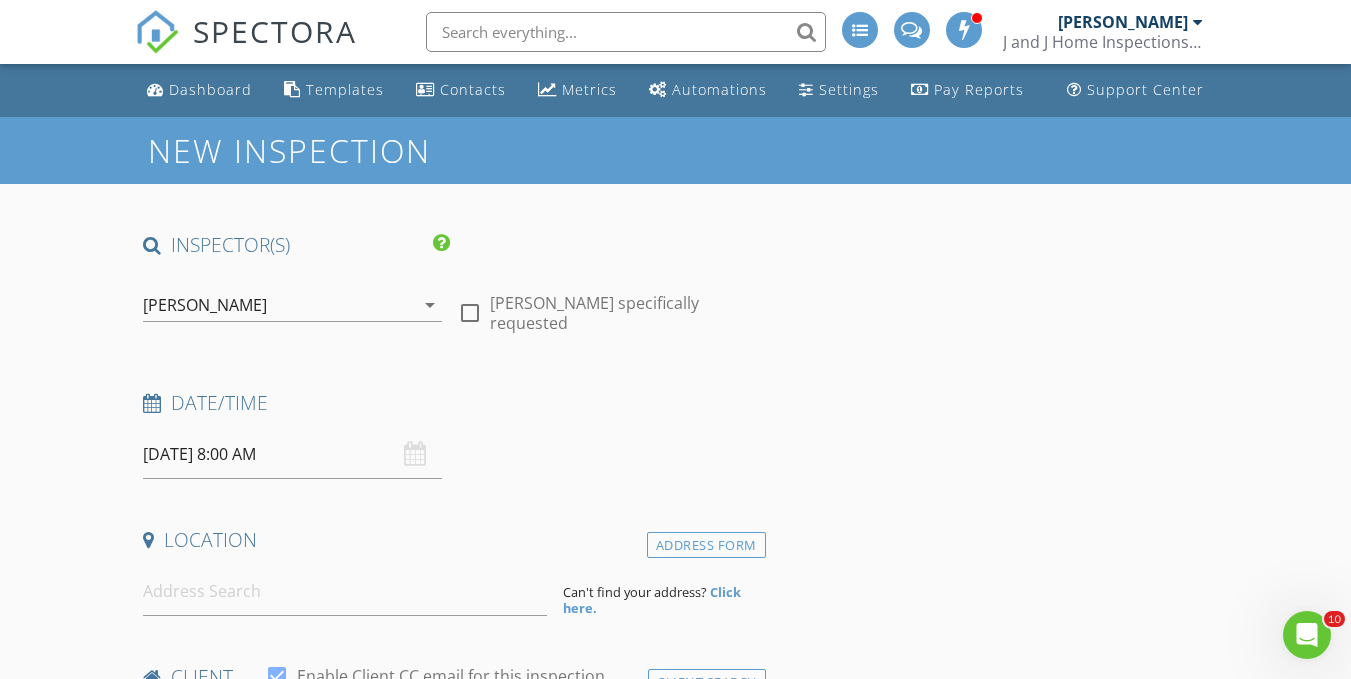 click on "07/11/2025 8:00 AM" at bounding box center (292, 454) 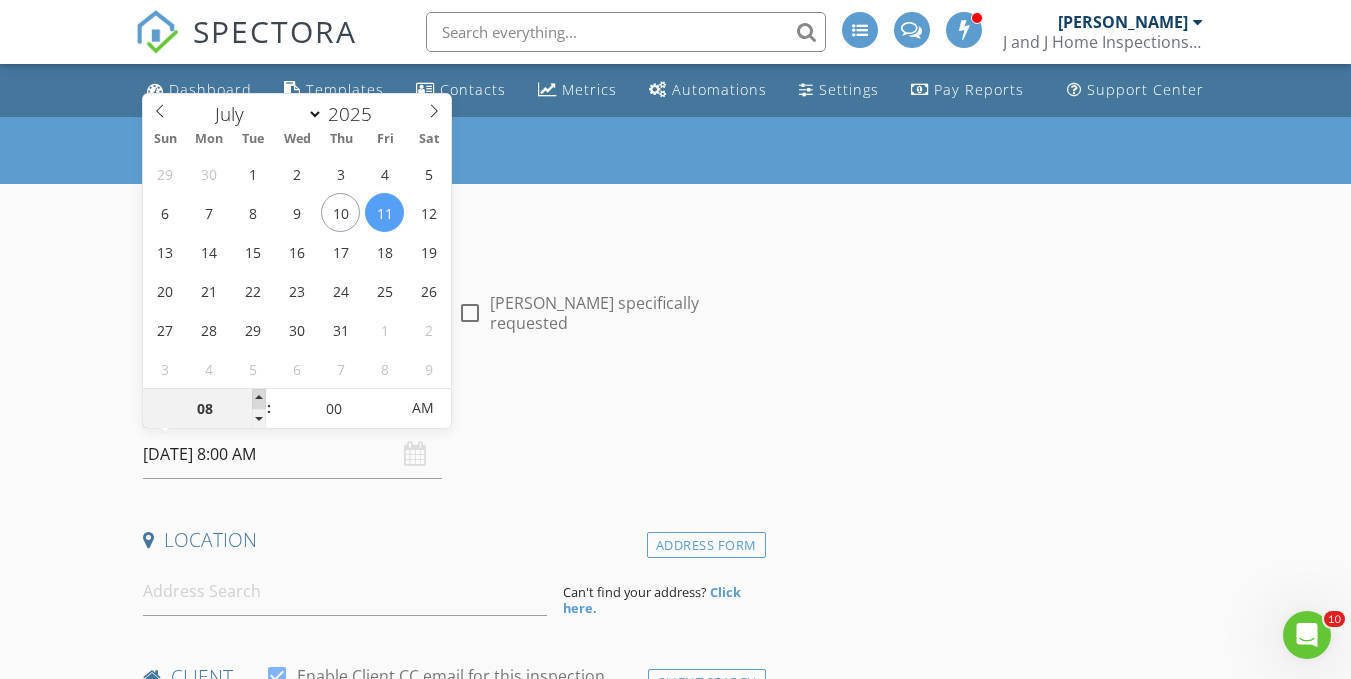 type on "09" 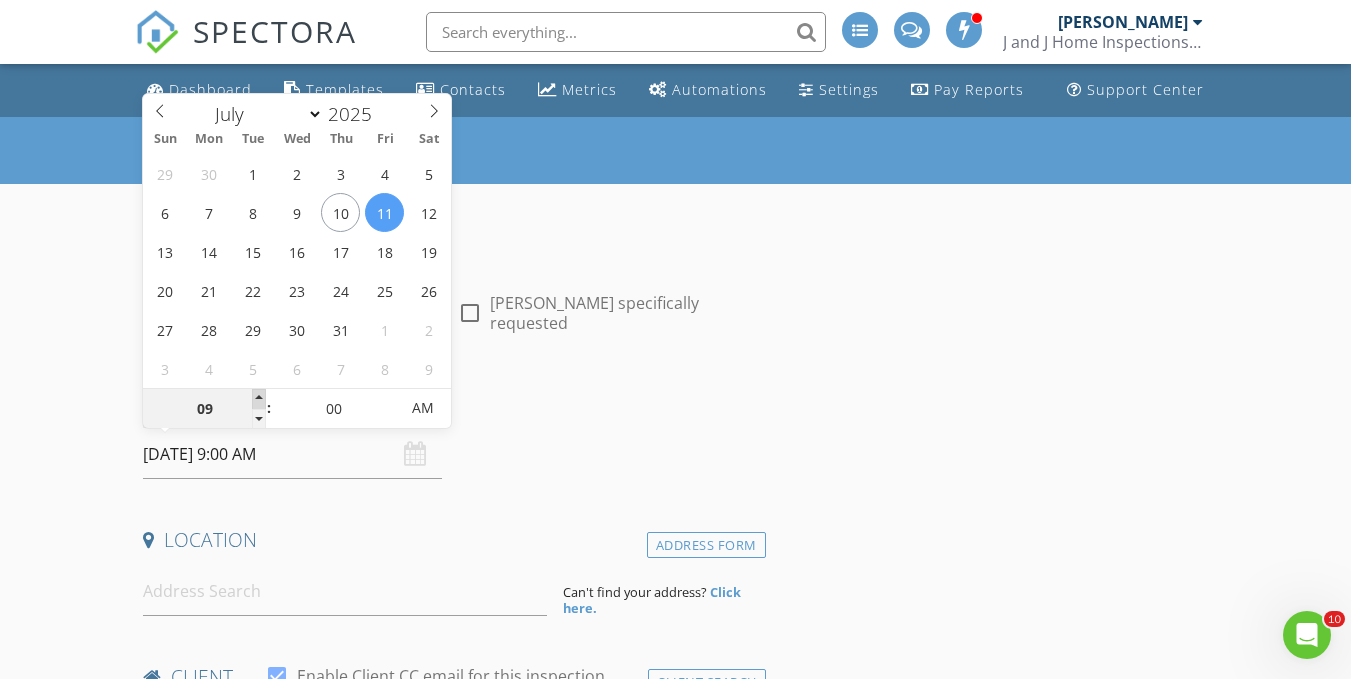 click at bounding box center (259, 399) 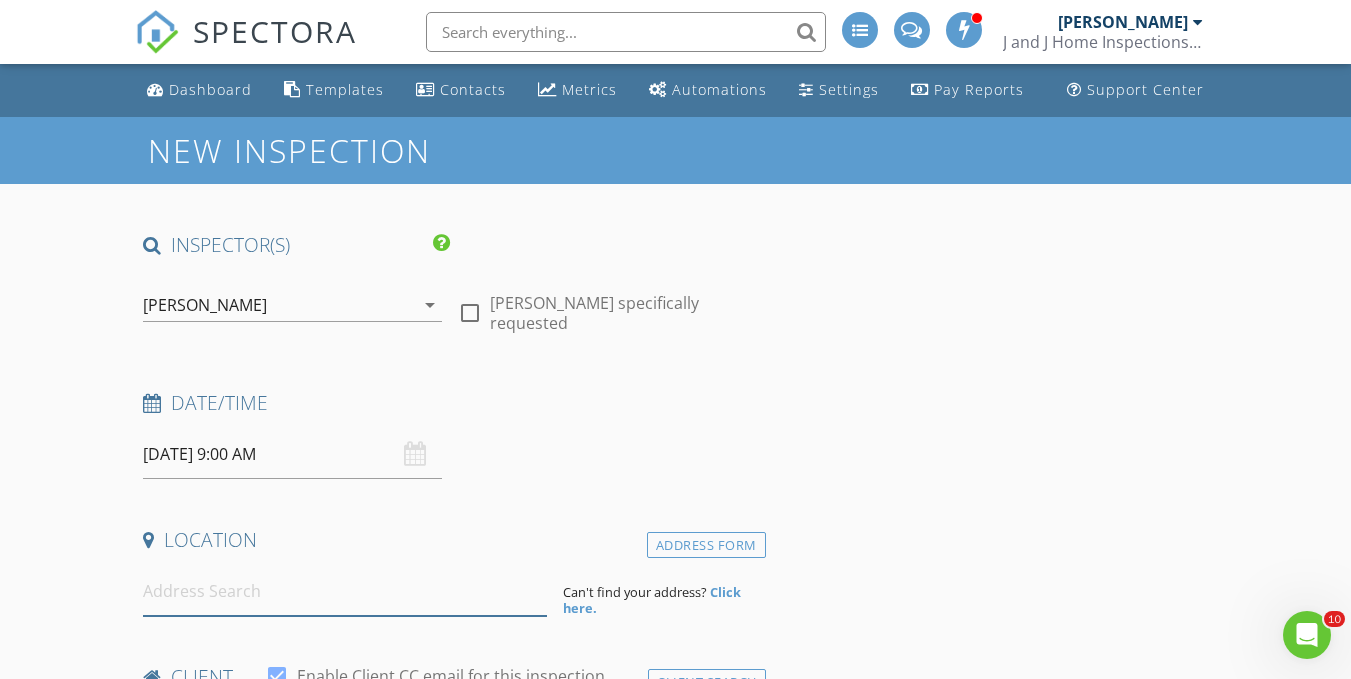 click at bounding box center (345, 591) 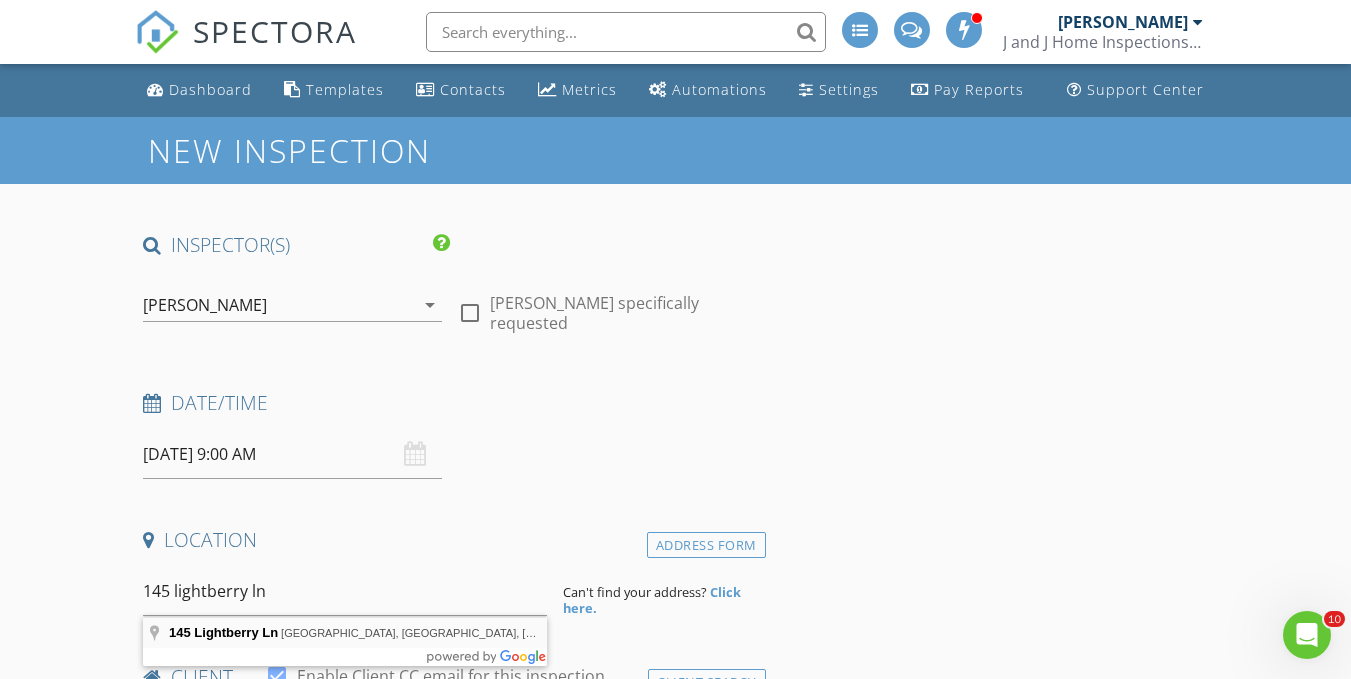 type on "145 Lightberry Ln, Hendersonville, TN, USA" 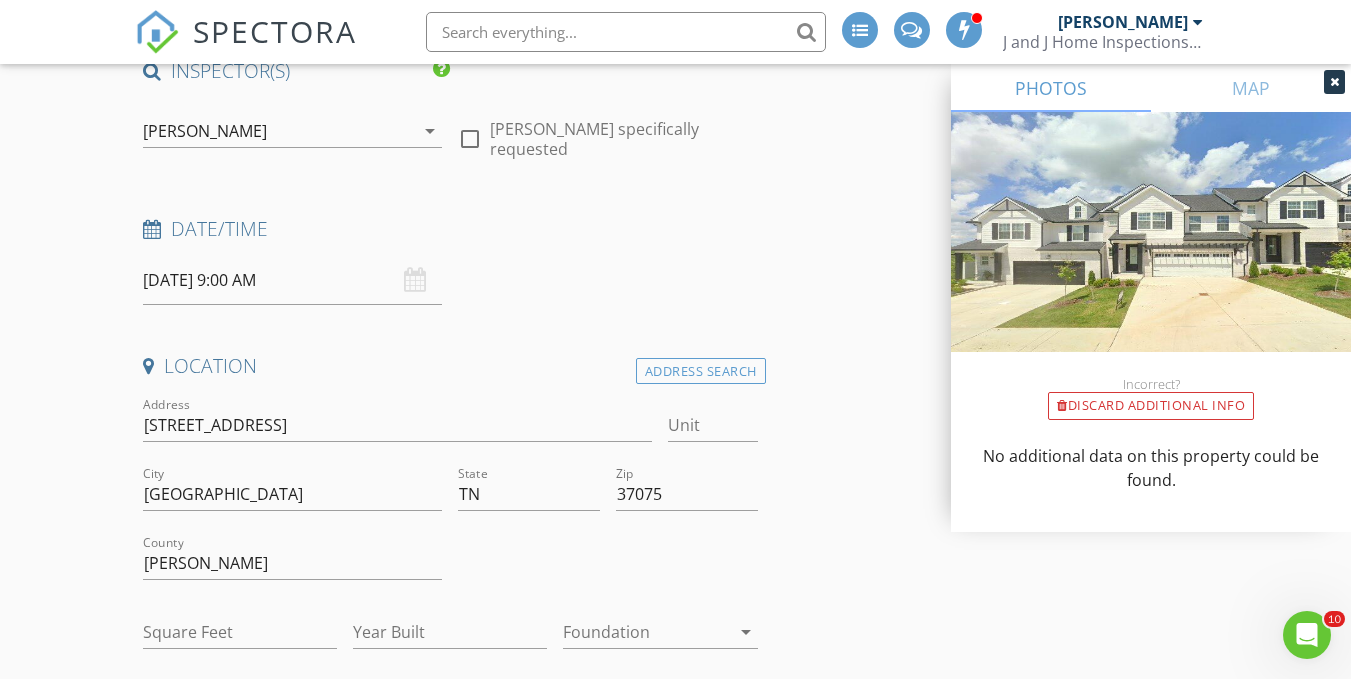 scroll, scrollTop: 291, scrollLeft: 0, axis: vertical 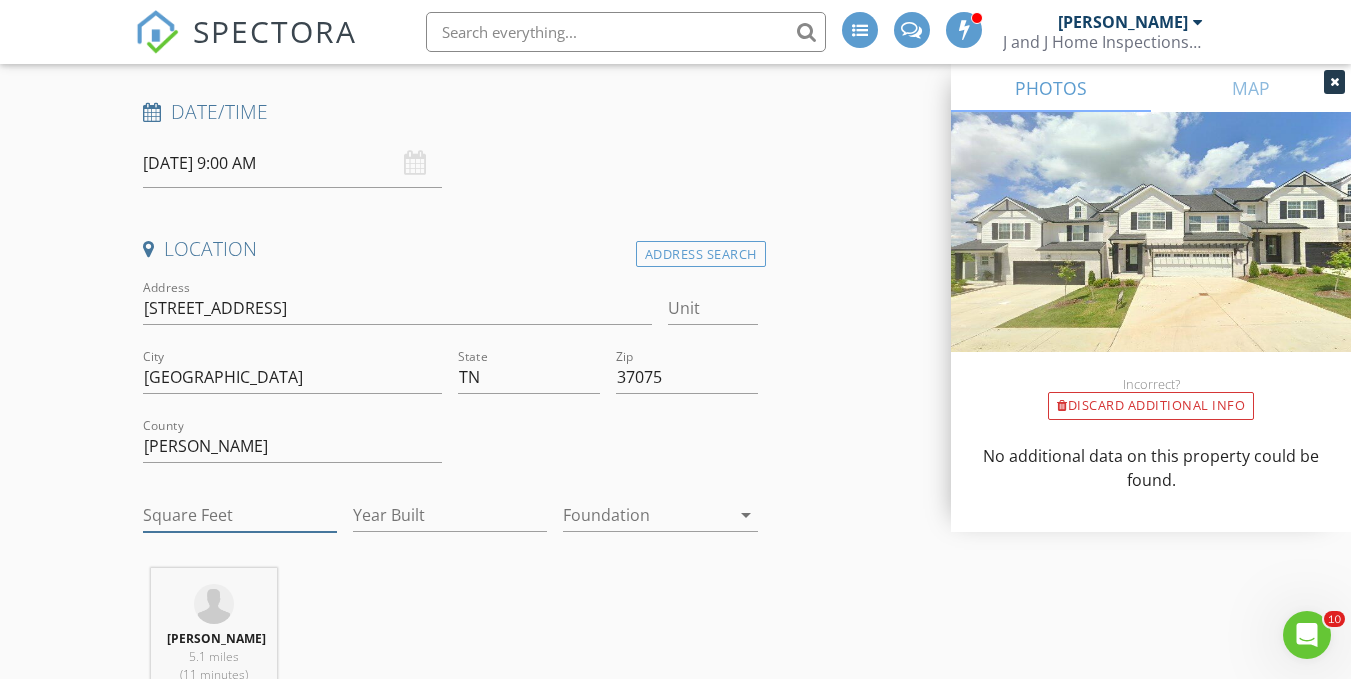 click on "Square Feet" at bounding box center [240, 515] 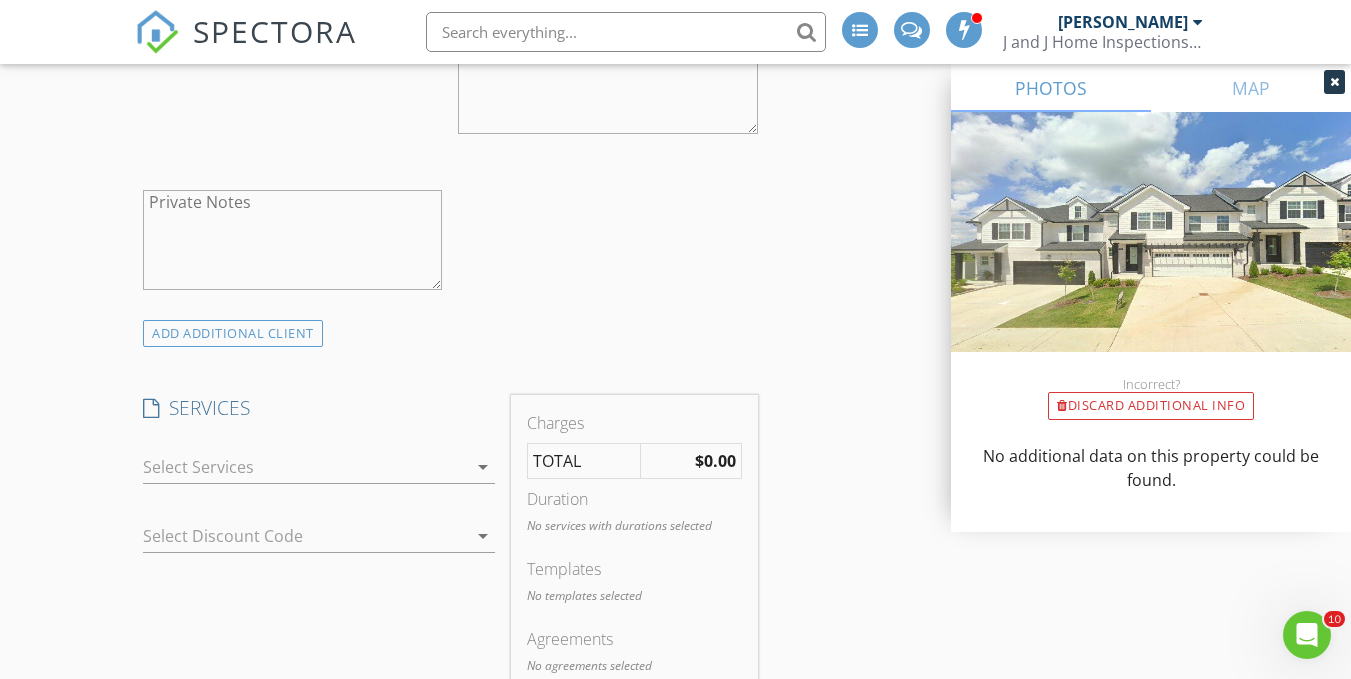 scroll, scrollTop: 1313, scrollLeft: 0, axis: vertical 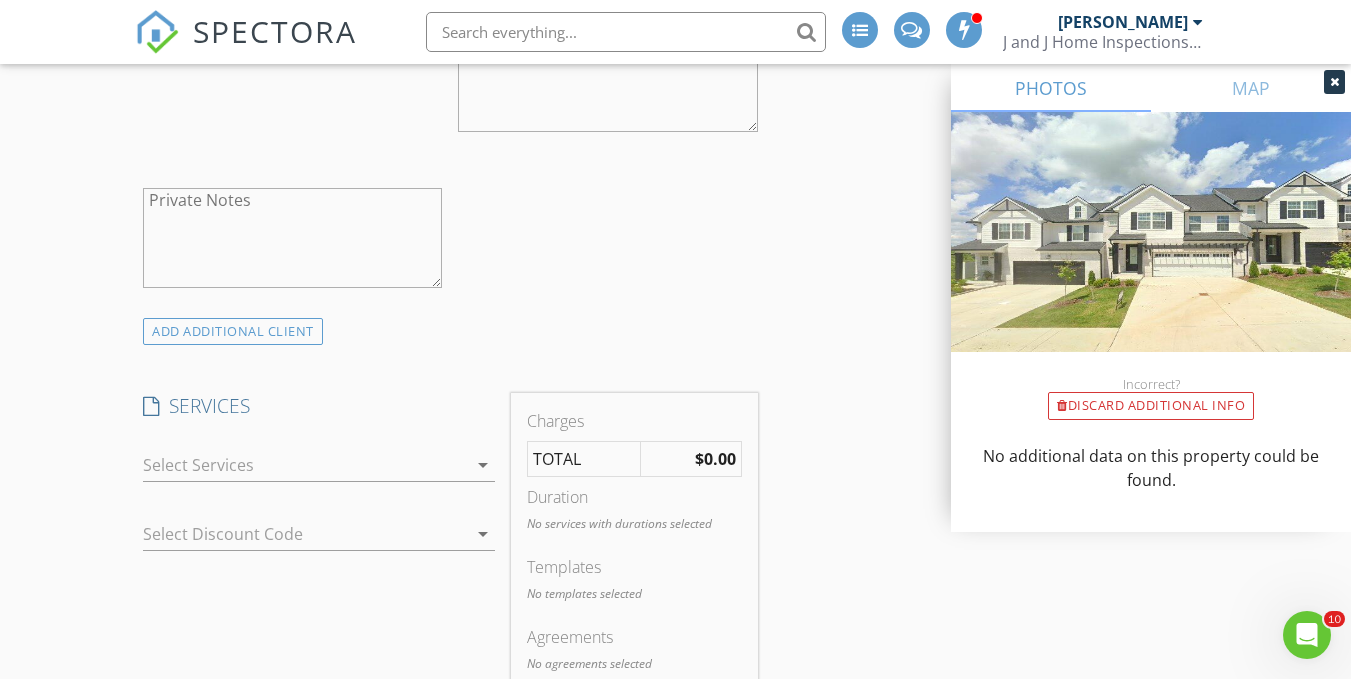 type on "1884" 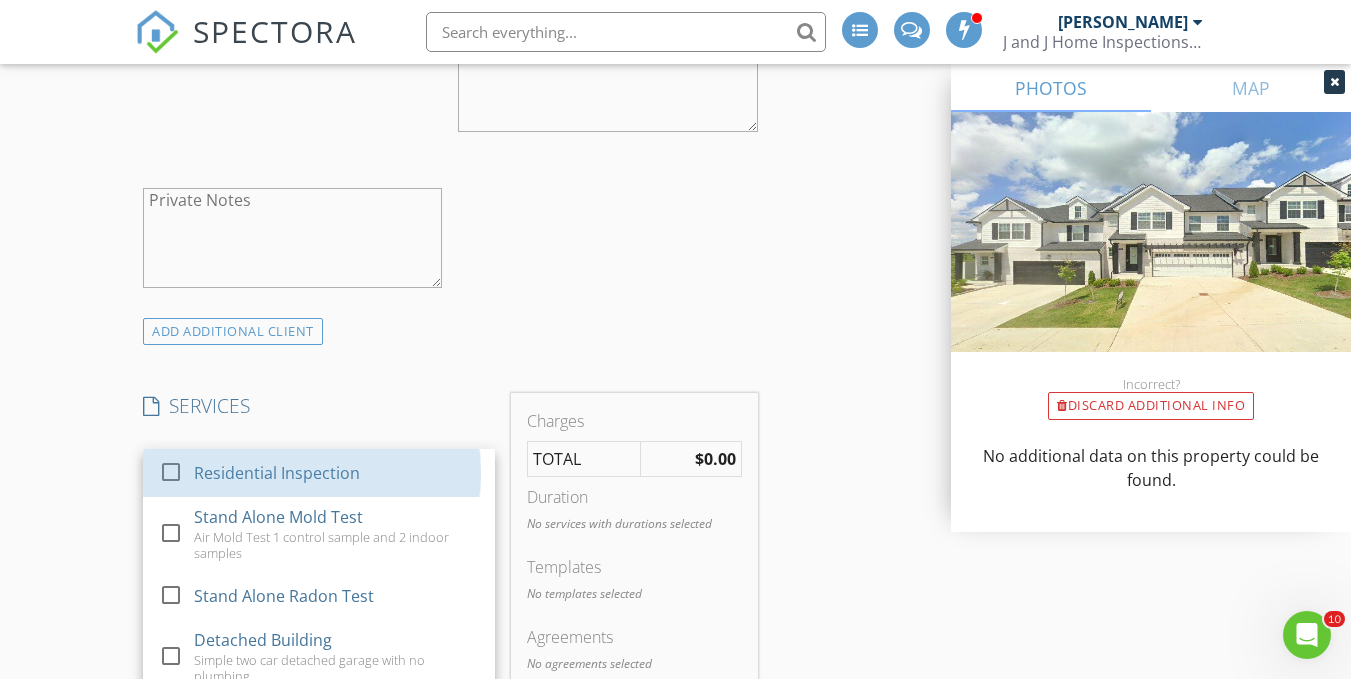 click on "Residential Inspection" at bounding box center [277, 473] 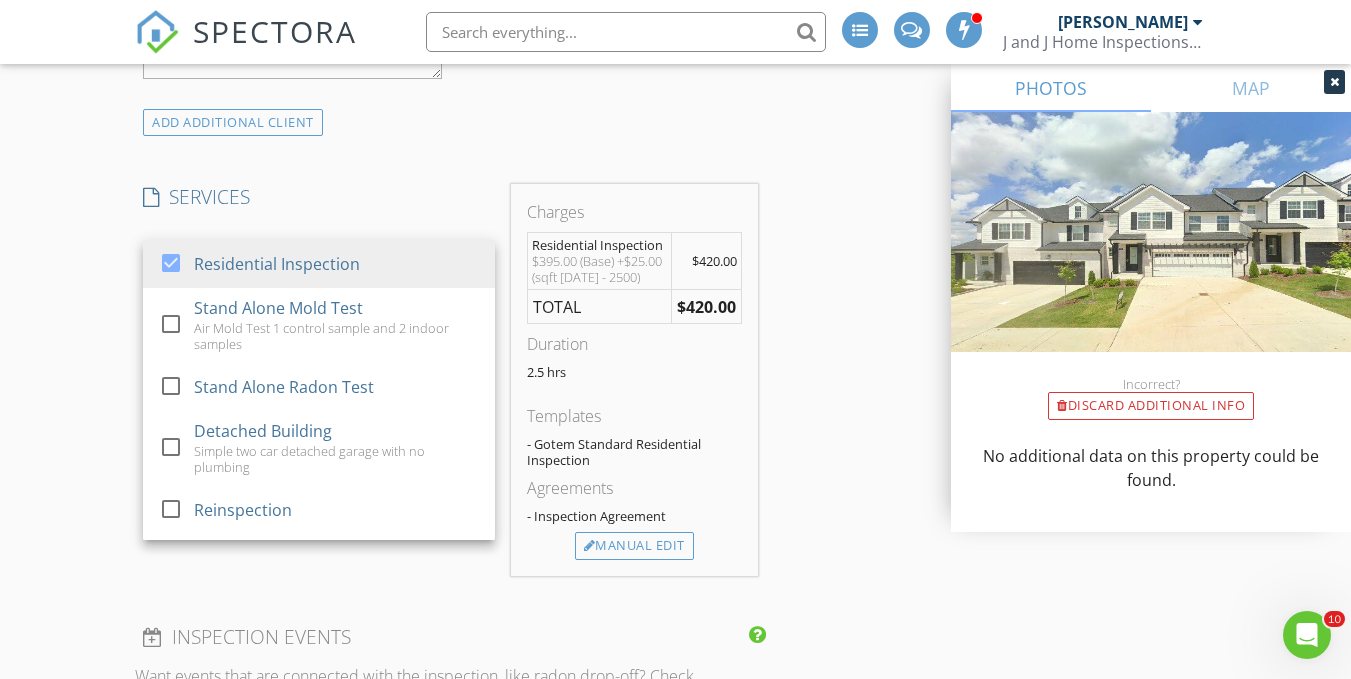 scroll, scrollTop: 1523, scrollLeft: 0, axis: vertical 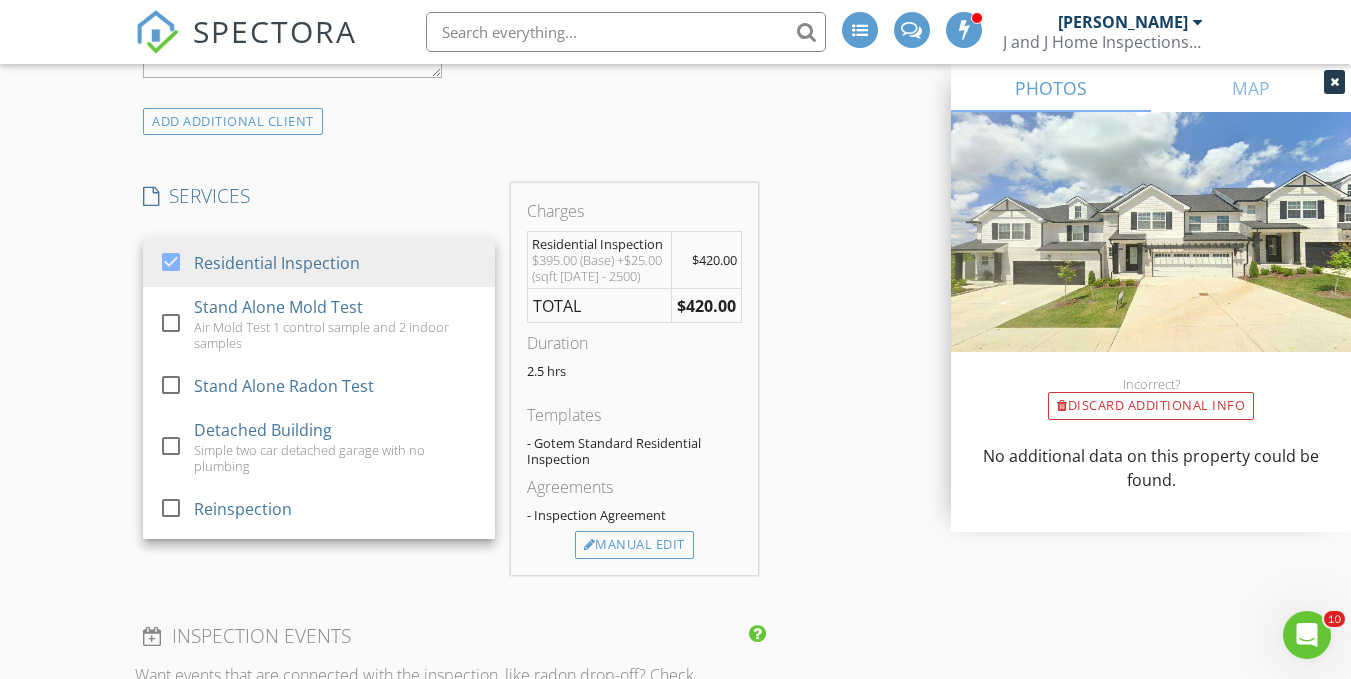 click on "INSPECTOR(S)
check_box   Johnny Harper   PRIMARY   check_box_outline_blank   George Oden Jr.     check_box_outline_blank   Joe Finch     Johnny Harper arrow_drop_down   check_box_outline_blank Johnny Harper specifically requested
Date/Time
07/11/2025 9:00 AM
Location
Address Search       Address 145 Lightberry Ln   Unit   City Hendersonville   State TN   Zip 37075   County Sumner     Square Feet 1884   Year Built   Foundation arrow_drop_down     Johnny Harper     5.1 miles     (11 minutes)
client
check_box Enable Client CC email for this inspection   Client Search     check_box_outline_blank Client is a Company/Organization     First Name   Last Name   Email   CC Email   Phone           Notes   Private Notes
ADD ADDITIONAL client
SERVICES
check_box   Residential Inspection" at bounding box center (675, 466) 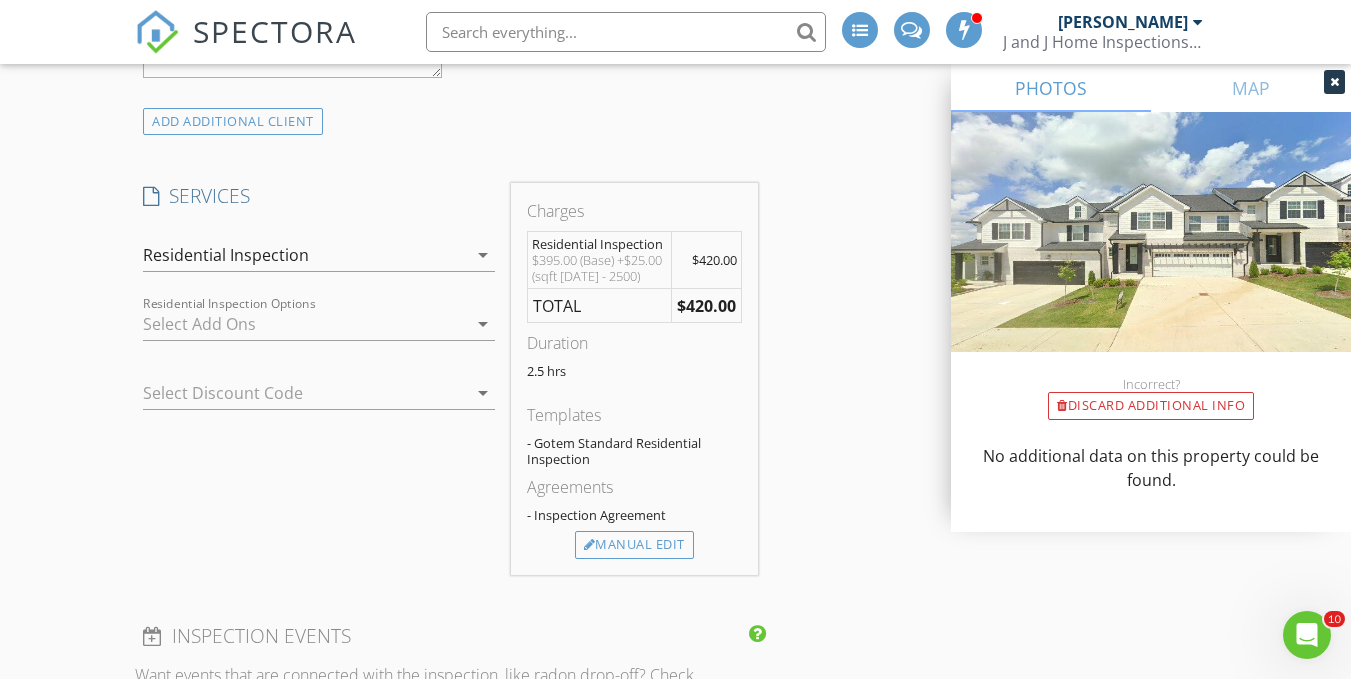 click at bounding box center (305, 324) 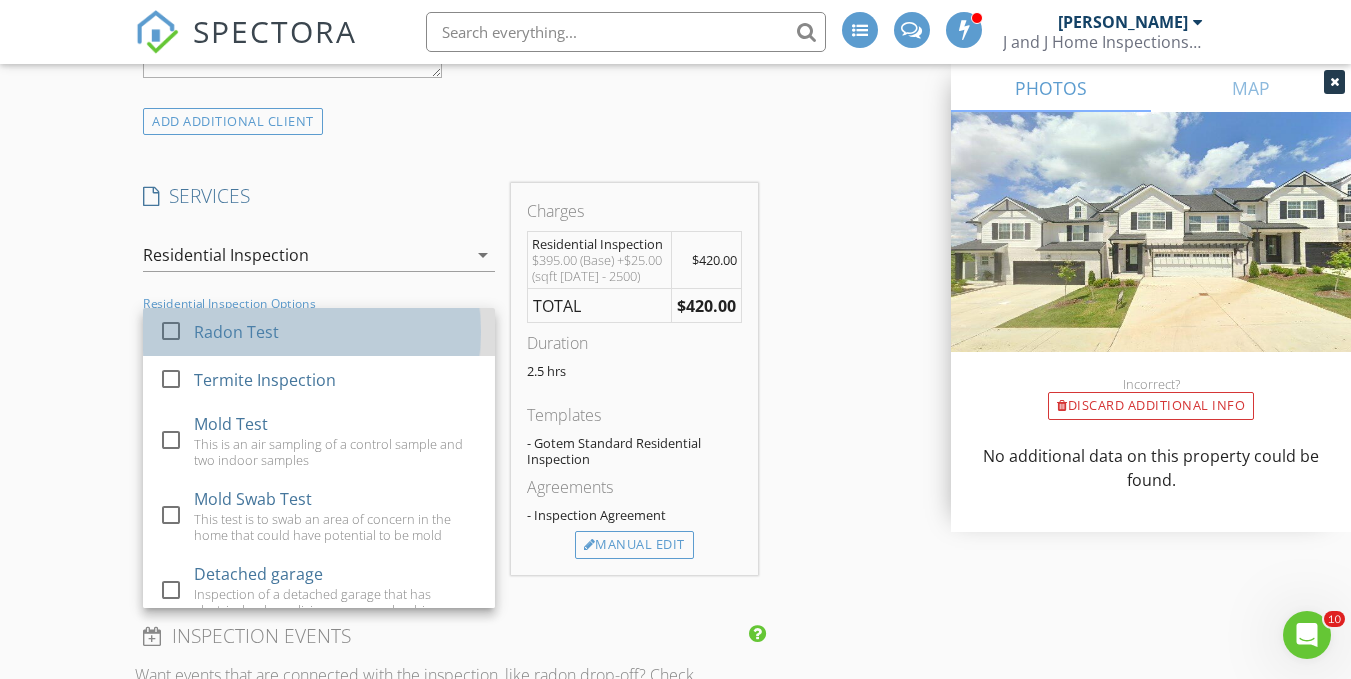 click on "Radon Test" at bounding box center [336, 332] 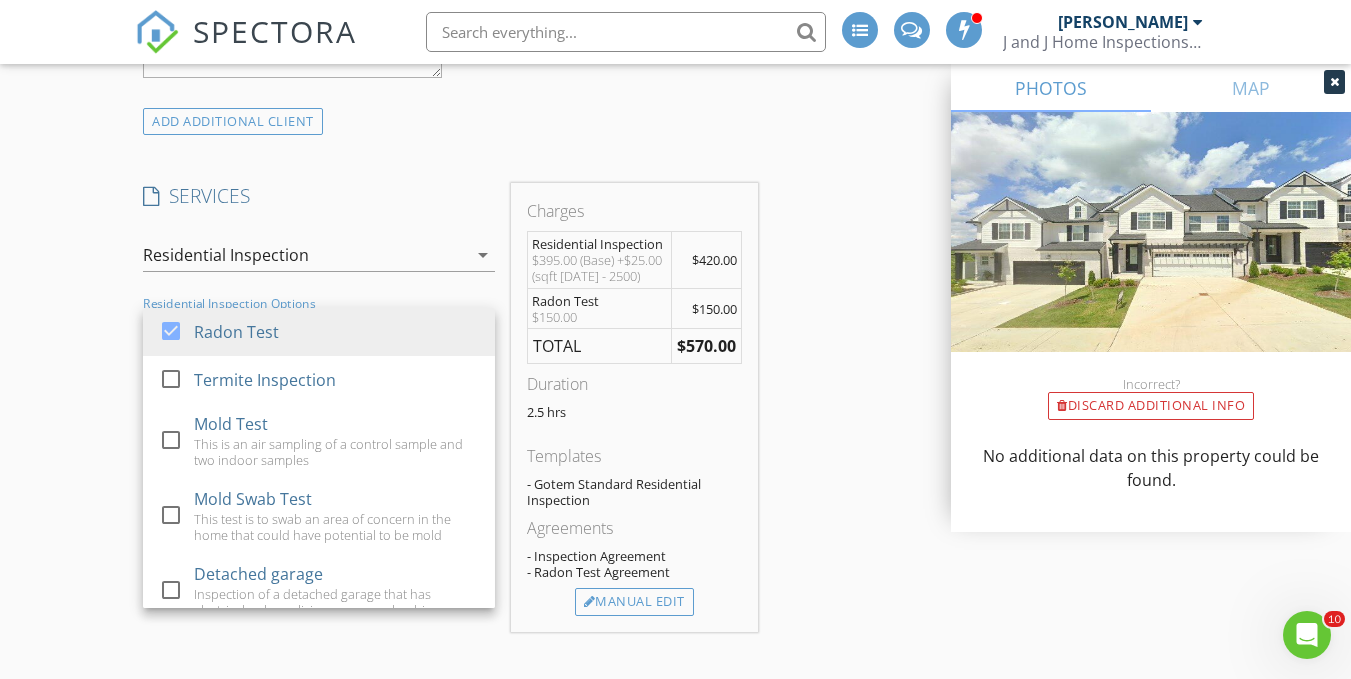 click on "INSPECTOR(S)
check_box   Johnny Harper   PRIMARY   check_box_outline_blank   George Oden Jr.     check_box_outline_blank   Joe Finch     Johnny Harper arrow_drop_down   check_box_outline_blank Johnny Harper specifically requested
Date/Time
07/11/2025 9:00 AM
Location
Address Search       Address 145 Lightberry Ln   Unit   City Hendersonville   State TN   Zip 37075   County Sumner     Square Feet 1884   Year Built   Foundation arrow_drop_down     Johnny Harper     5.1 miles     (11 minutes)
client
check_box Enable Client CC email for this inspection   Client Search     check_box_outline_blank Client is a Company/Organization     First Name   Last Name   Email   CC Email   Phone           Notes   Private Notes
ADD ADDITIONAL client
SERVICES
check_box   Residential Inspection" at bounding box center (675, 495) 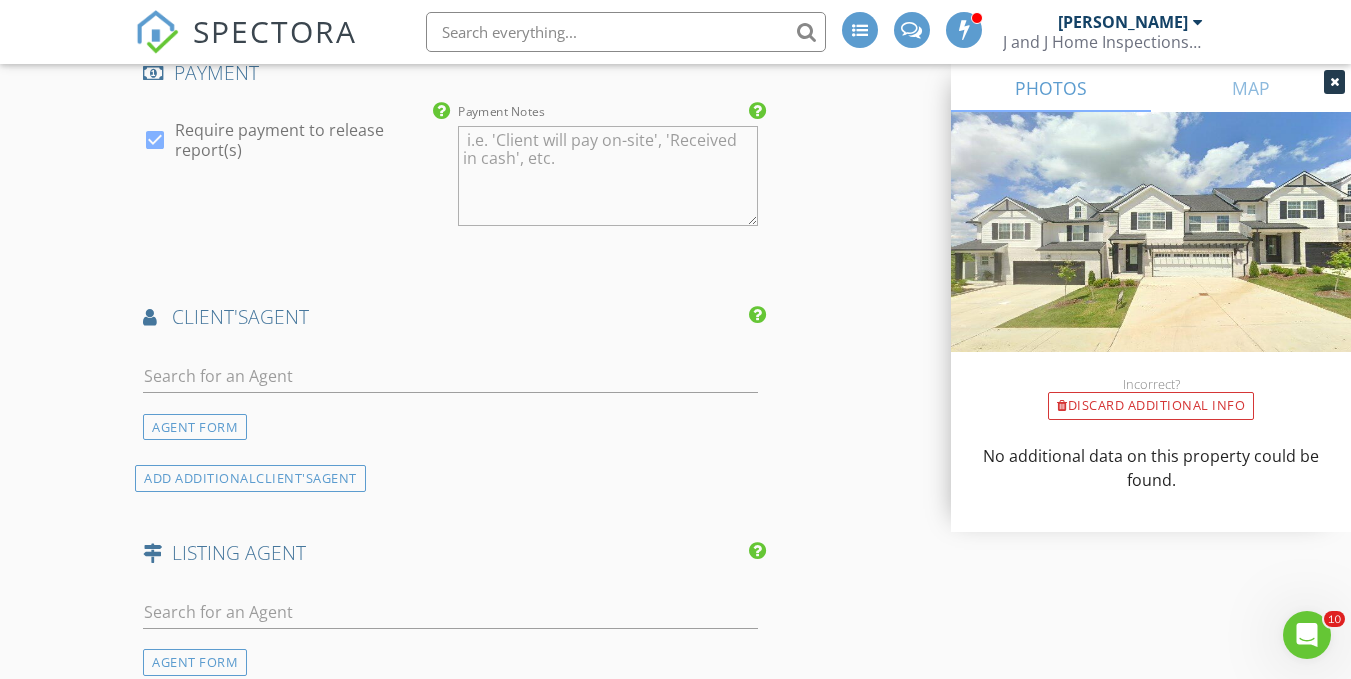 scroll, scrollTop: 2296, scrollLeft: 0, axis: vertical 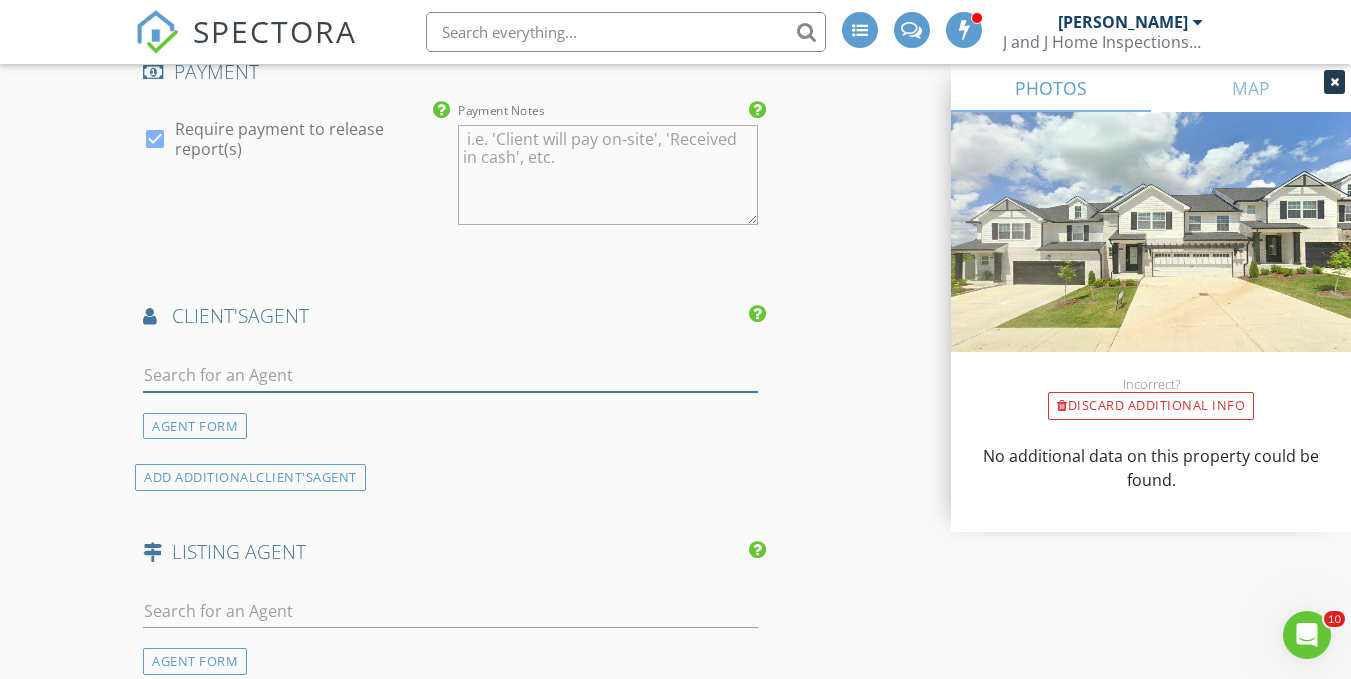 click at bounding box center [450, 375] 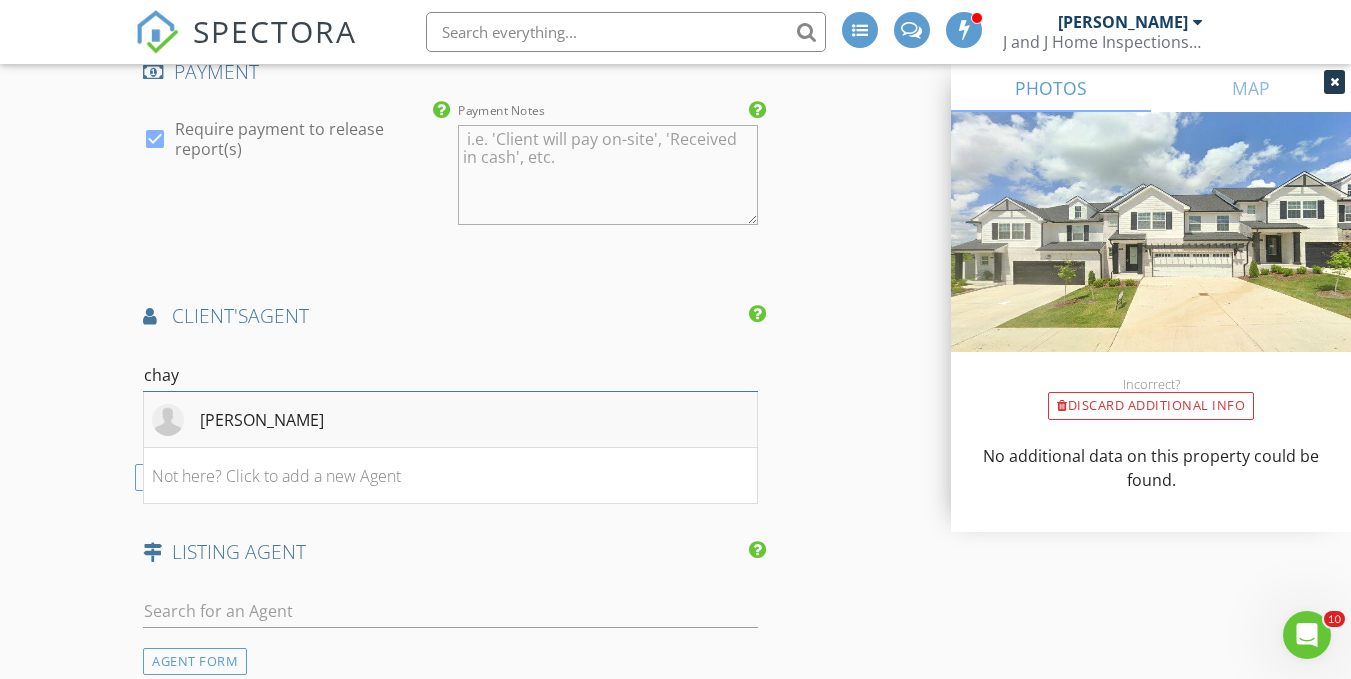 type on "chay" 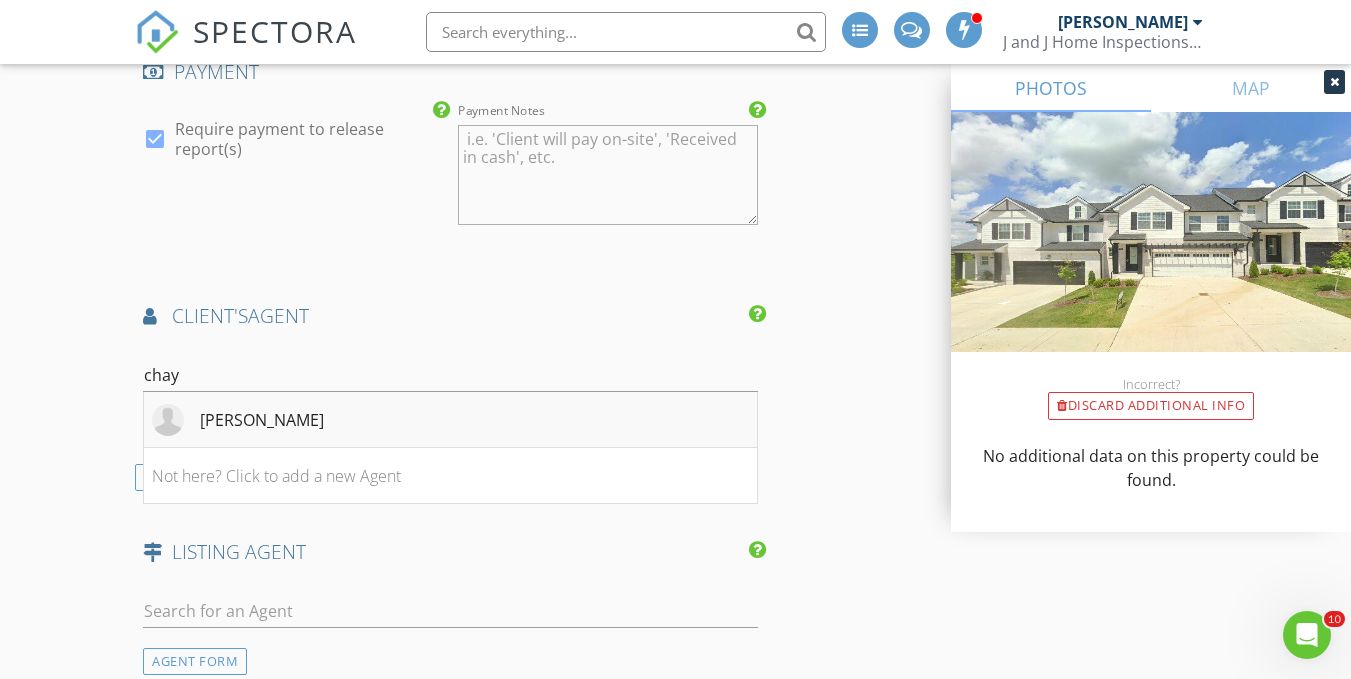 click on "Chayten Alexander" at bounding box center [262, 420] 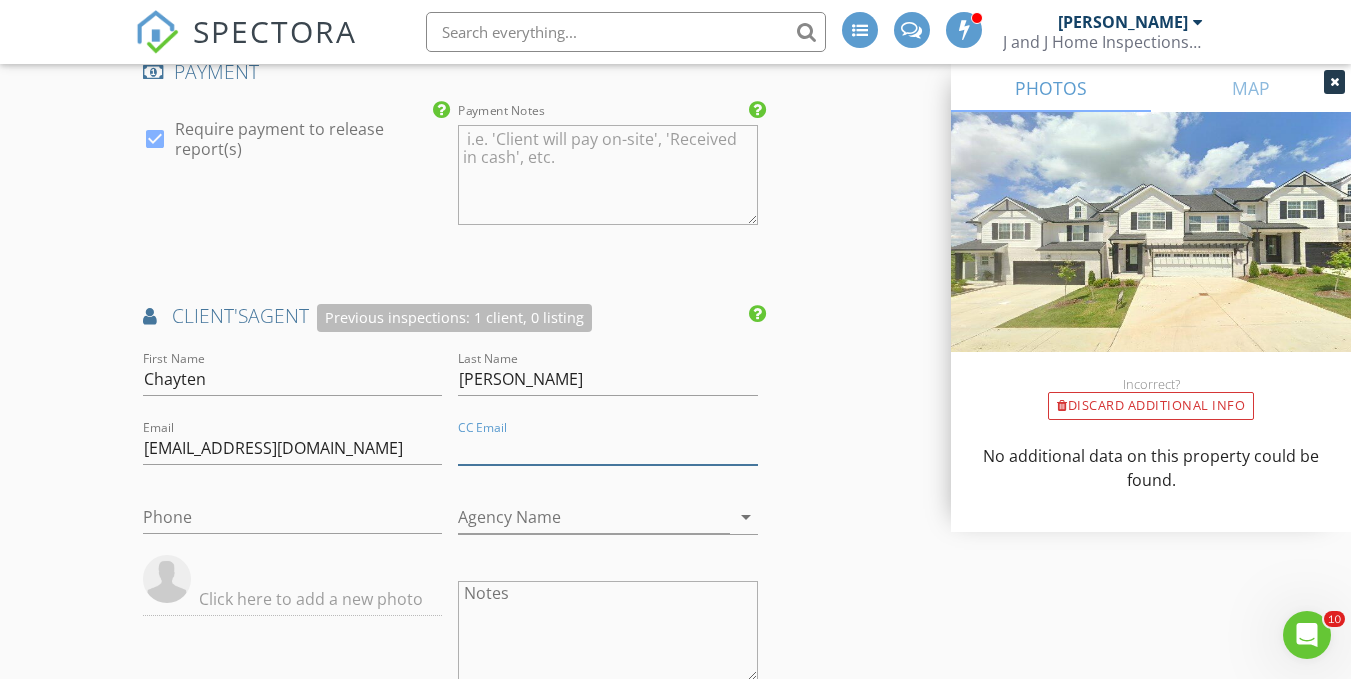 click on "CC Email" at bounding box center [607, 448] 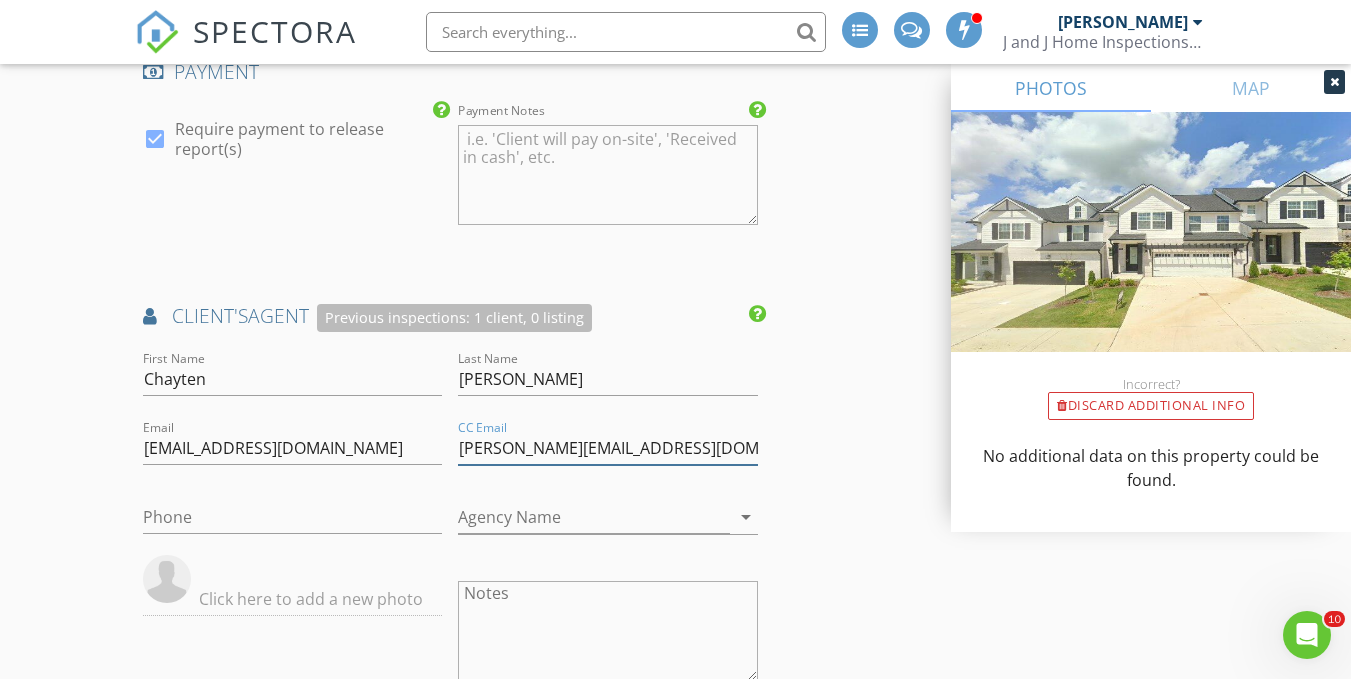 type on "Hannah.frost@nashvillerealestate.com" 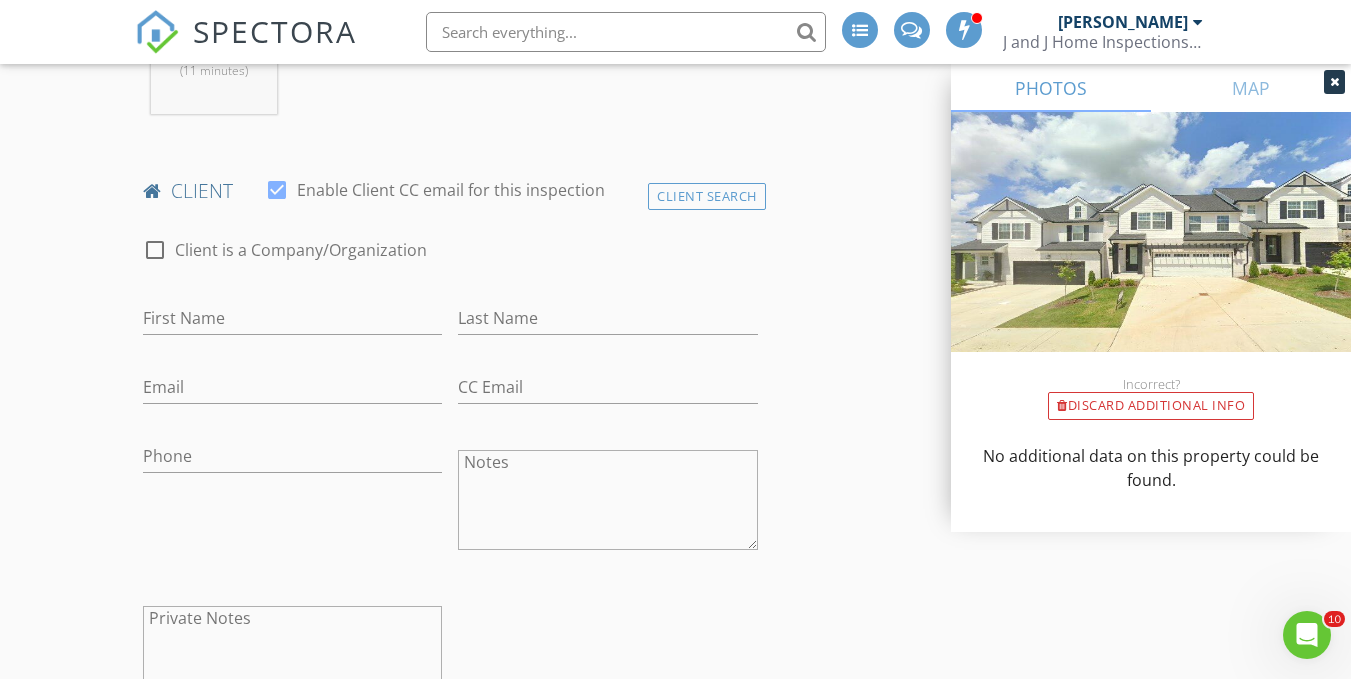 scroll, scrollTop: 894, scrollLeft: 0, axis: vertical 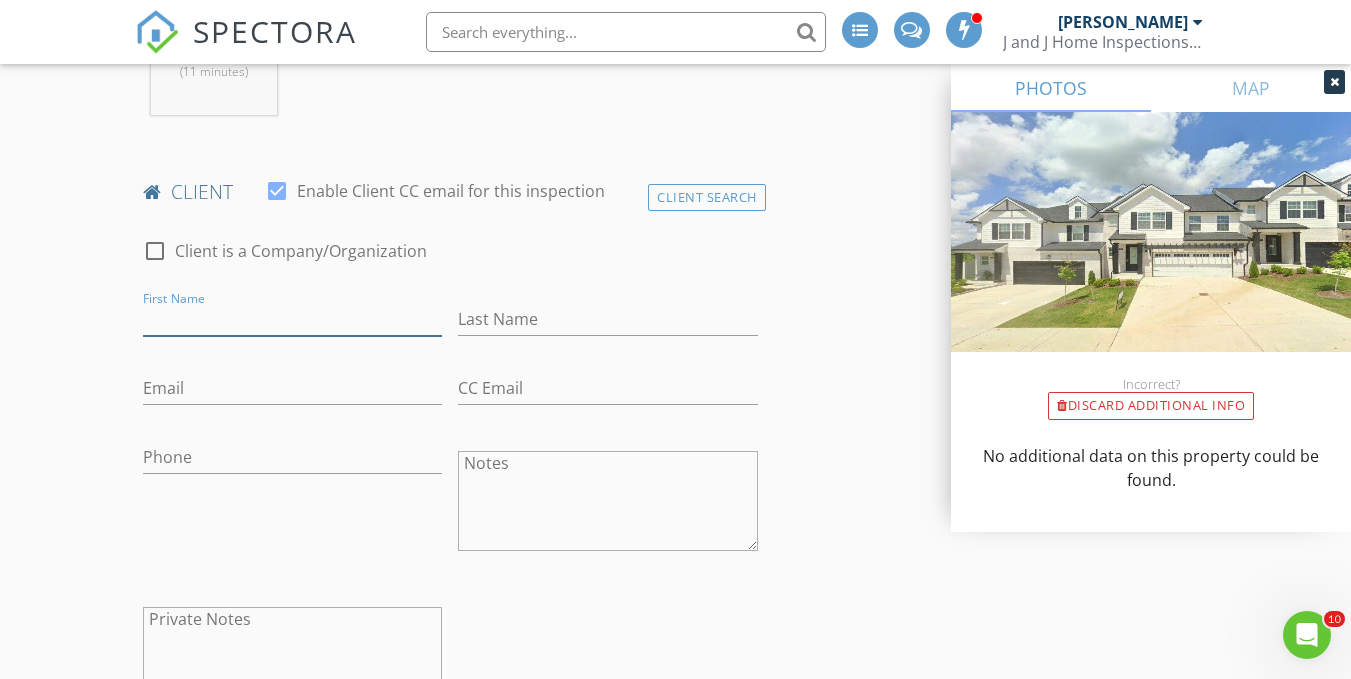 click on "First Name" at bounding box center [292, 319] 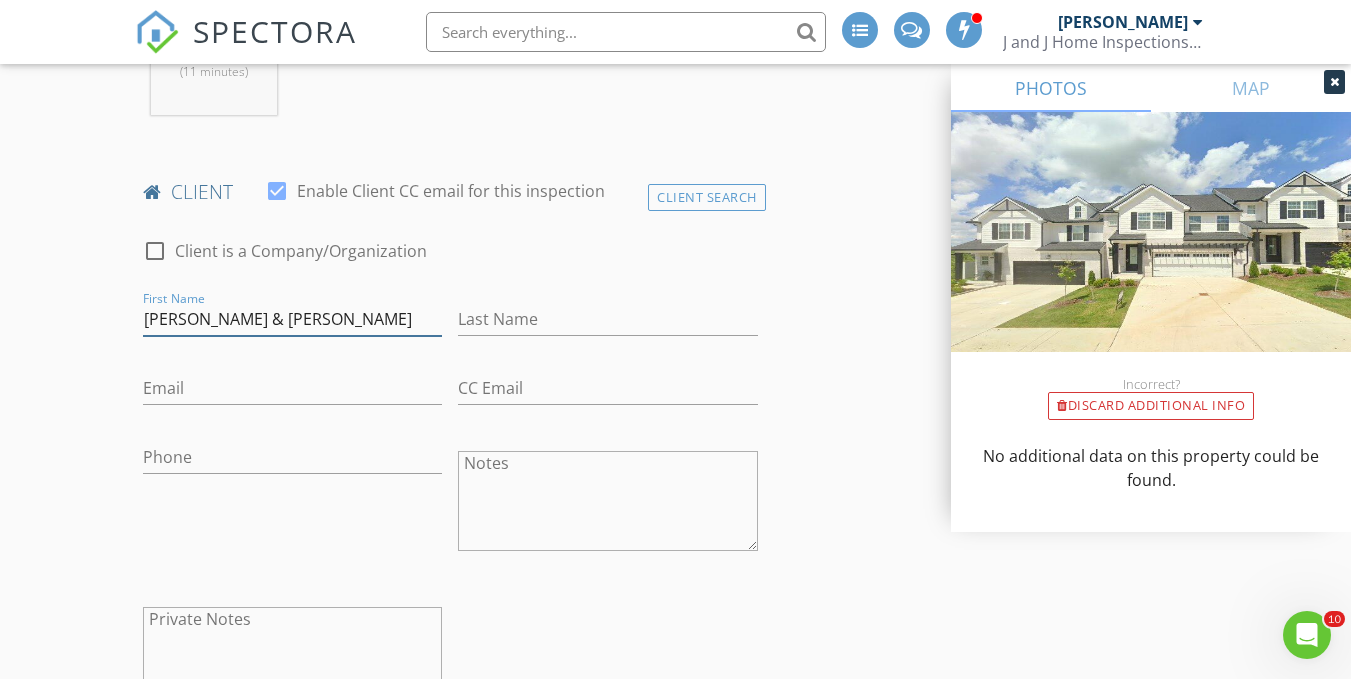 type on "Craig & Penelope" 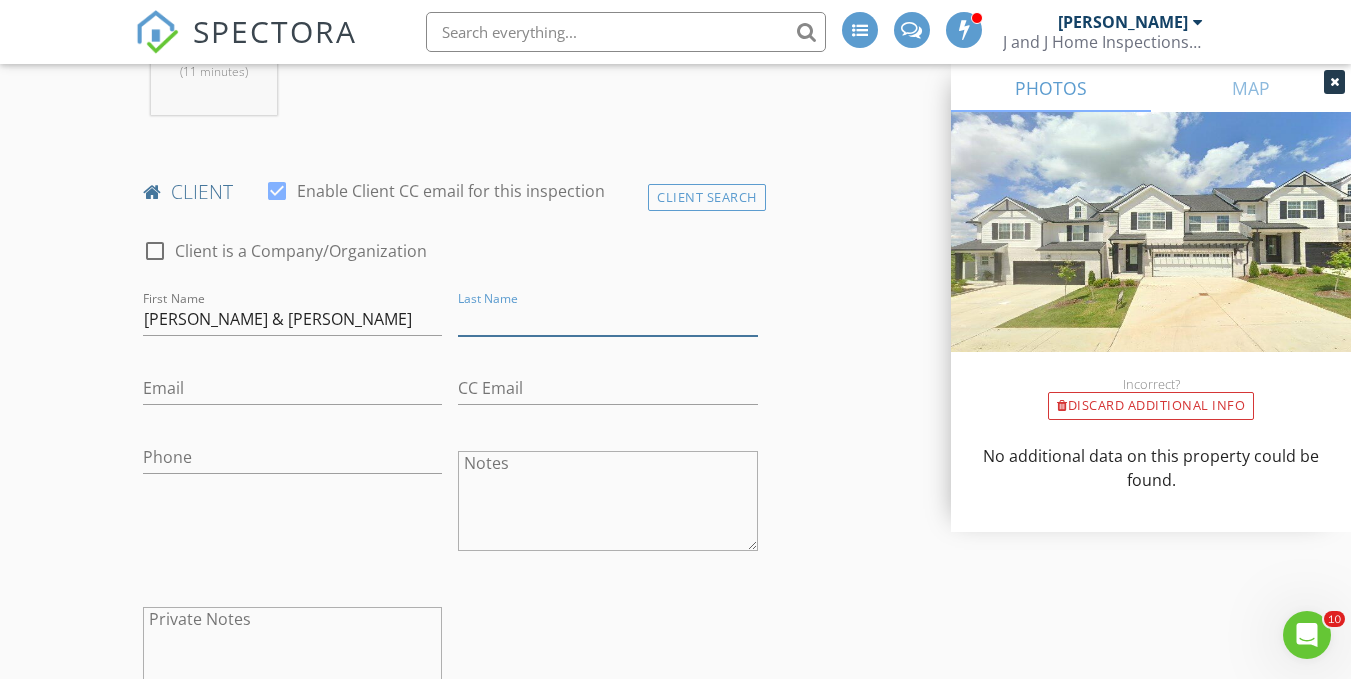 click on "Last Name" at bounding box center [607, 319] 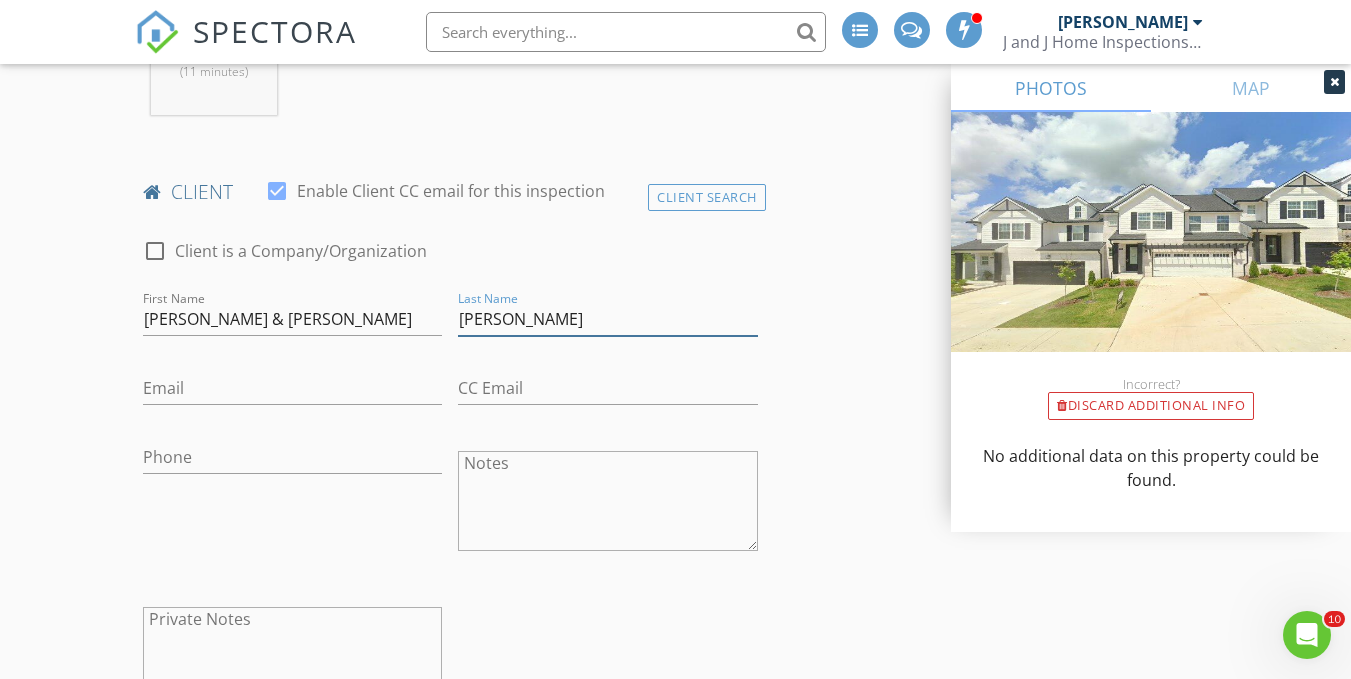 type on "Armstrong" 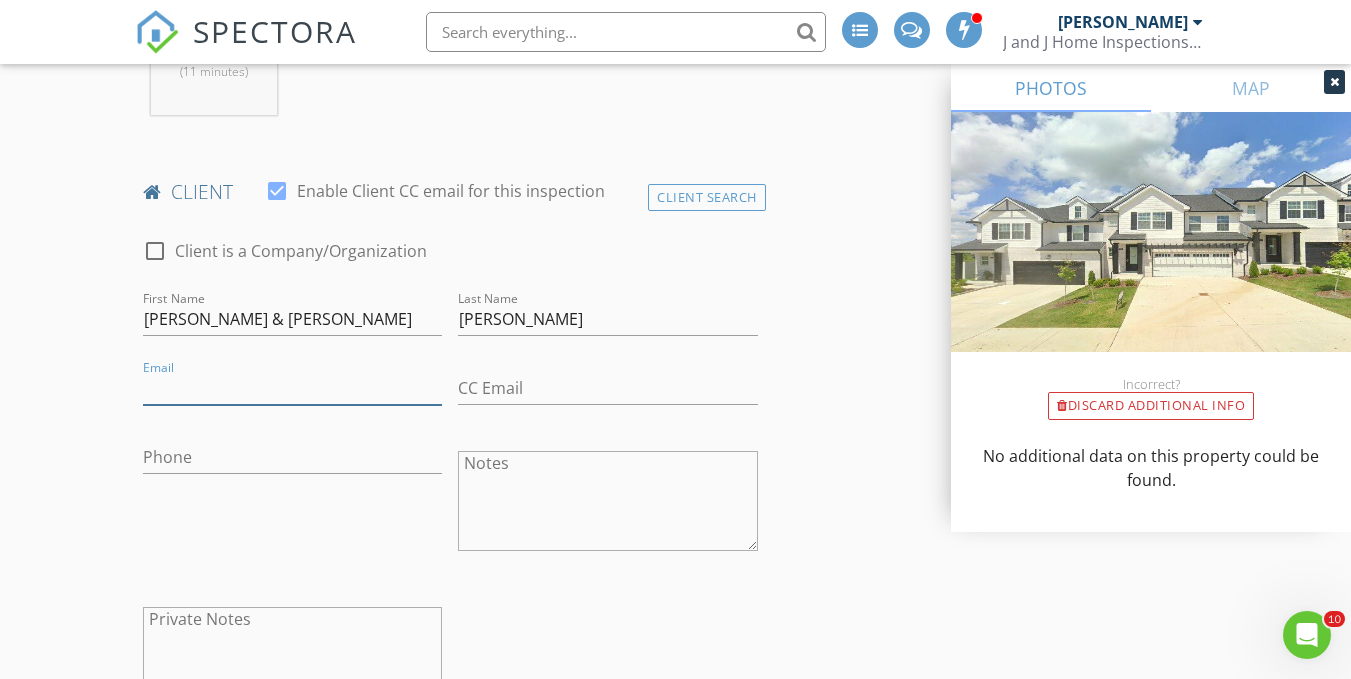 click on "Email" at bounding box center [292, 388] 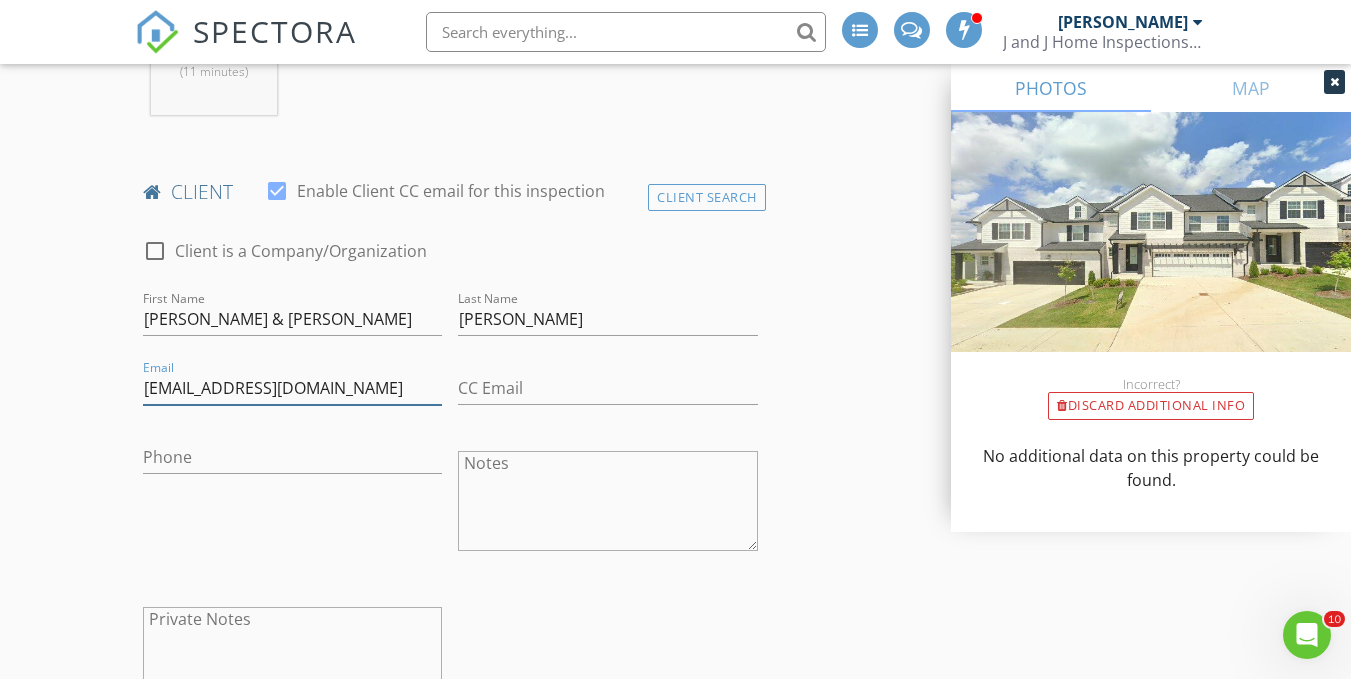 type on "c8strong@mac.com" 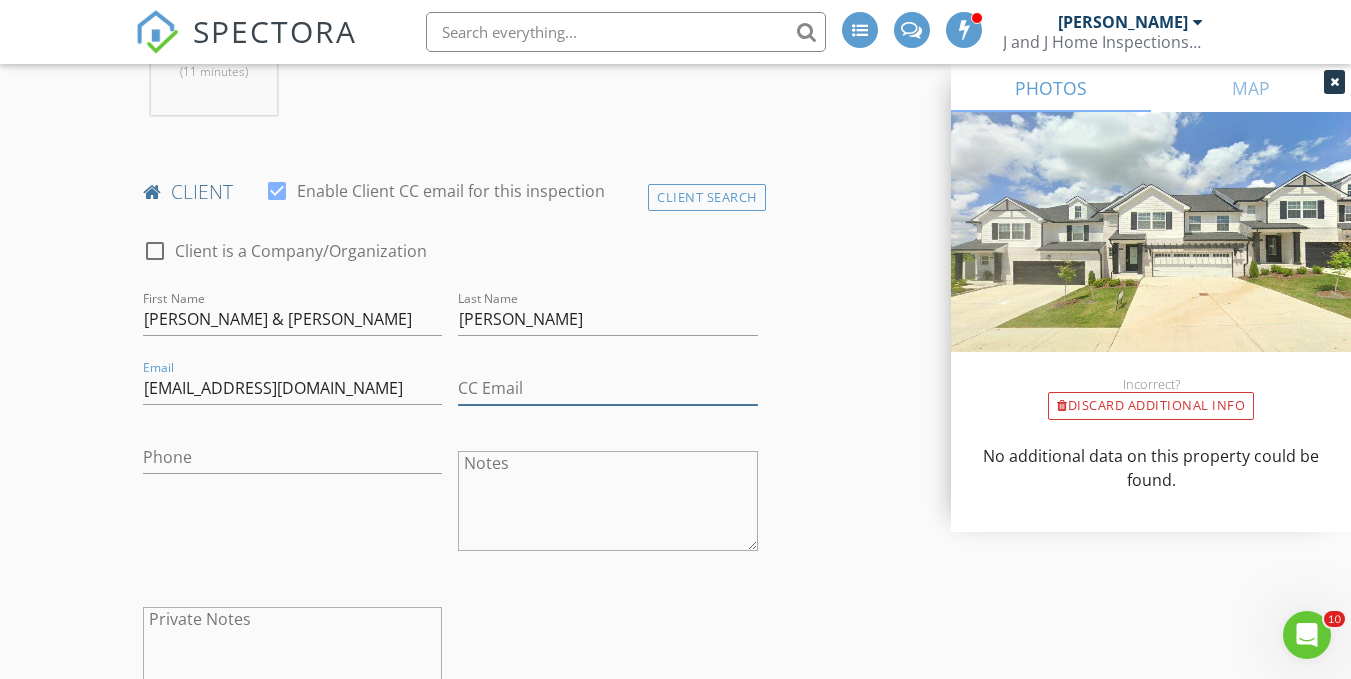 click on "CC Email" at bounding box center [607, 388] 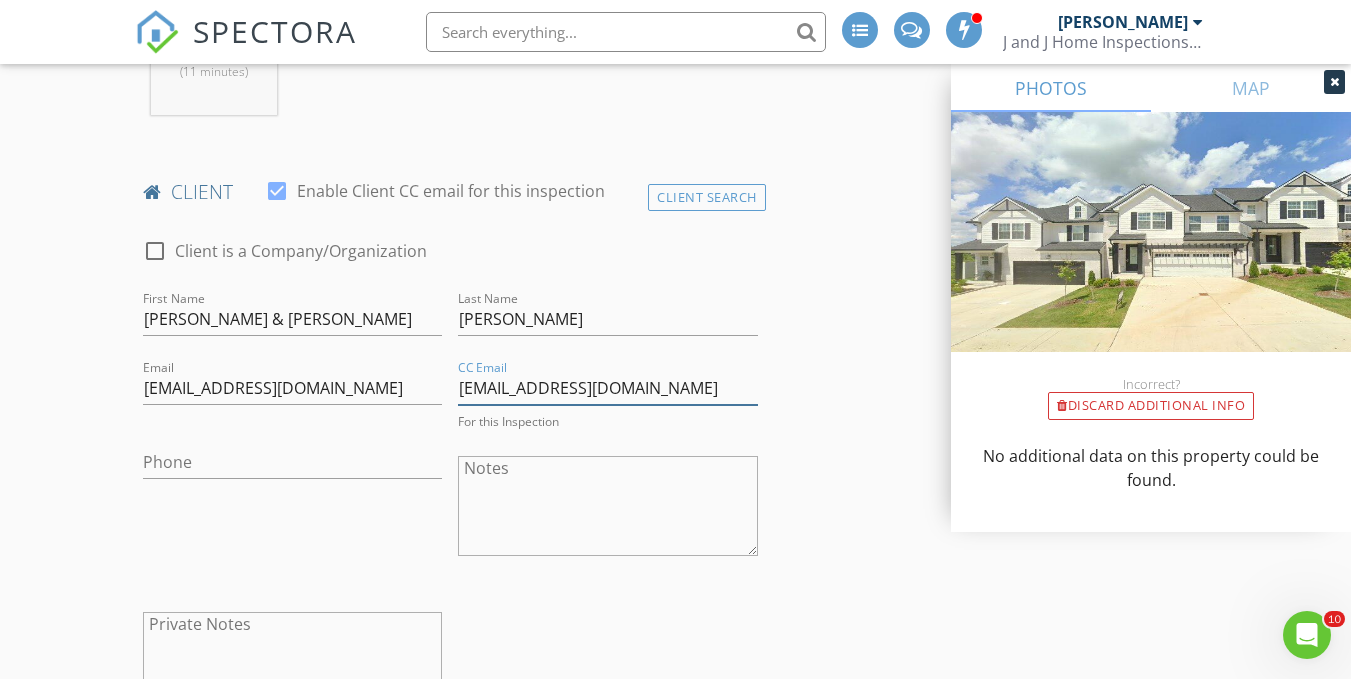 type on "penpadme@yahoo.com" 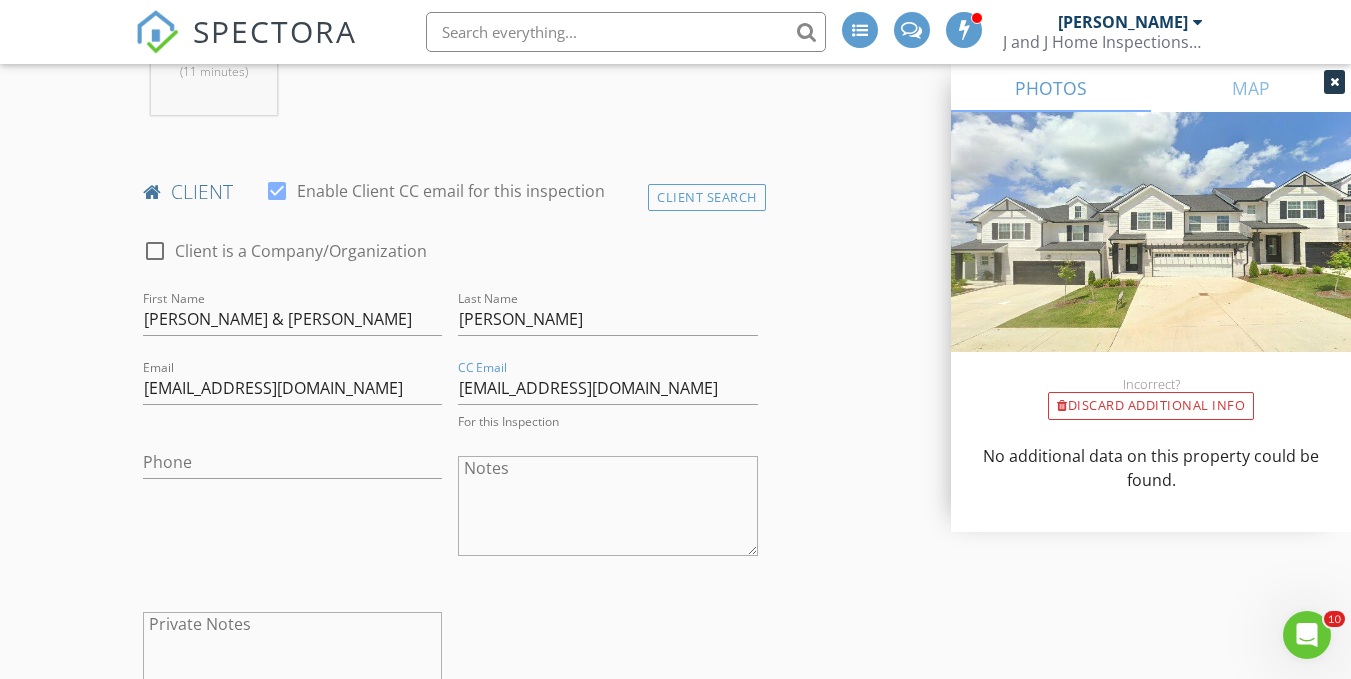 click on "INSPECTOR(S)
check_box   Johnny Harper   PRIMARY   check_box_outline_blank   George Oden Jr.     check_box_outline_blank   Joe Finch     Johnny Harper arrow_drop_down   check_box_outline_blank Johnny Harper specifically requested
Date/Time
07/11/2025 9:00 AM
Location
Address Search       Address 145 Lightberry Ln   Unit   City Hendersonville   State TN   Zip 37075   County Sumner     Square Feet 1884   Year Built   Foundation arrow_drop_down     Johnny Harper     5.1 miles     (11 minutes)
client
check_box Enable Client CC email for this inspection   Client Search     check_box_outline_blank Client is a Company/Organization     First Name Craig & Penelope   Last Name Armstrong   Email c8strong@mac.com   CC Email penpadme@yahoo.com For this Inspection   Phone           Notes   Private Notes
ADD ADDITIONAL client" at bounding box center (675, 1354) 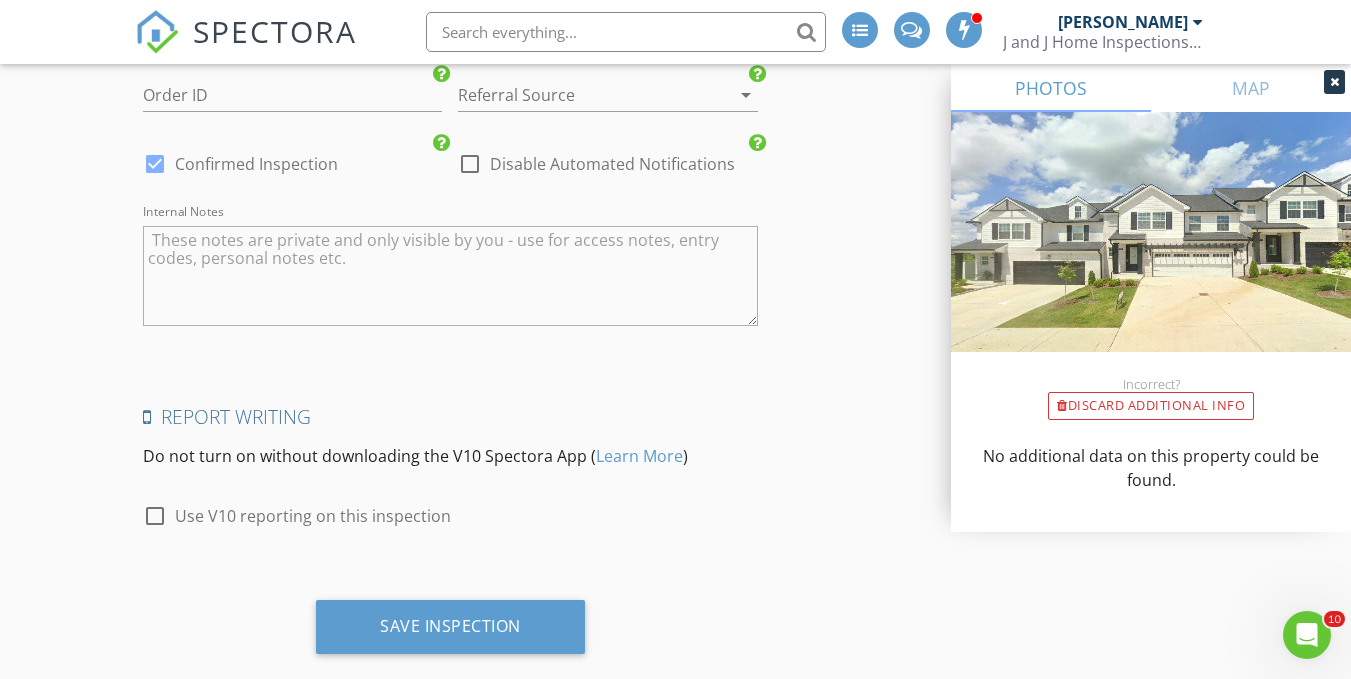 scroll, scrollTop: 3645, scrollLeft: 0, axis: vertical 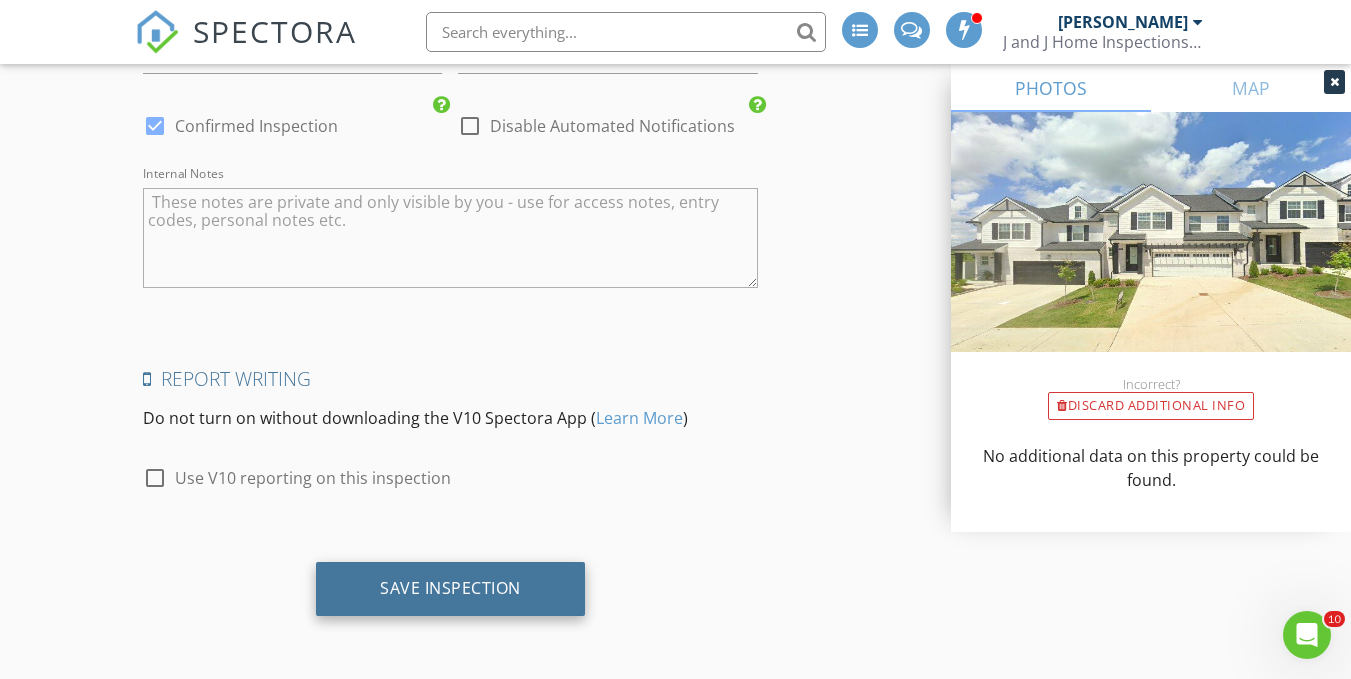 click on "Save Inspection" at bounding box center (450, 589) 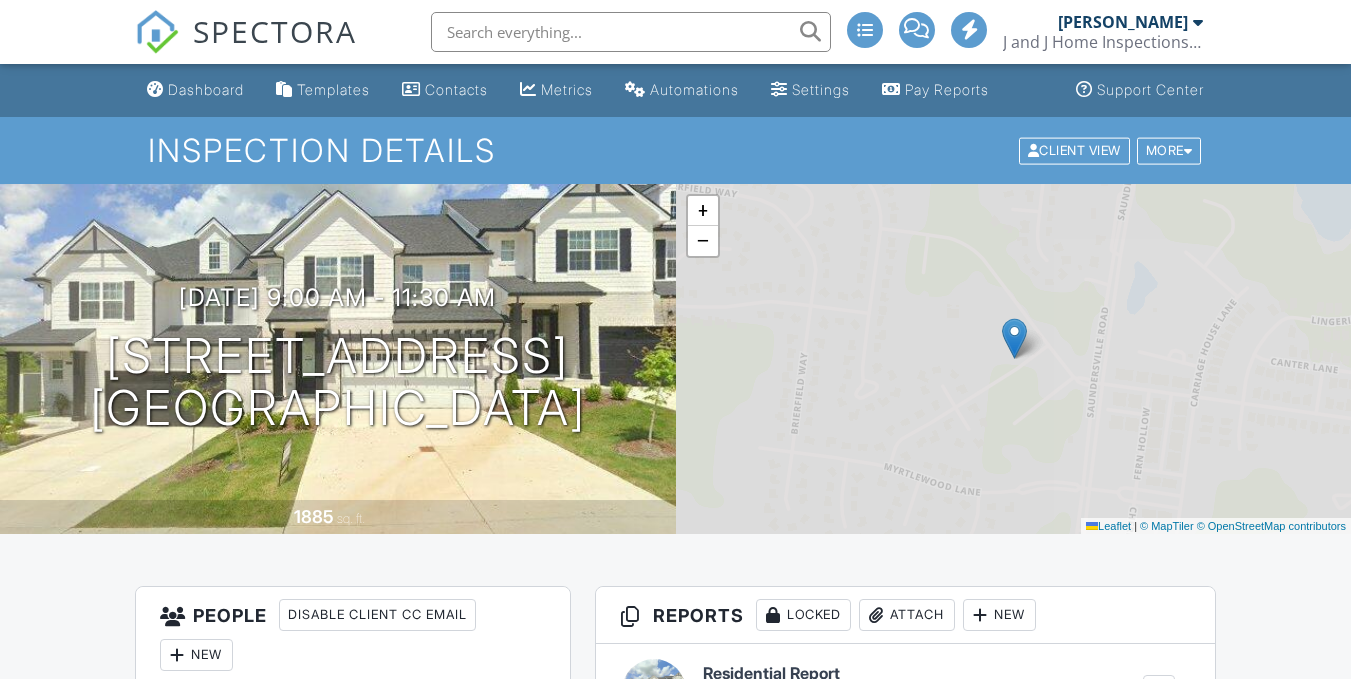 scroll, scrollTop: 0, scrollLeft: 0, axis: both 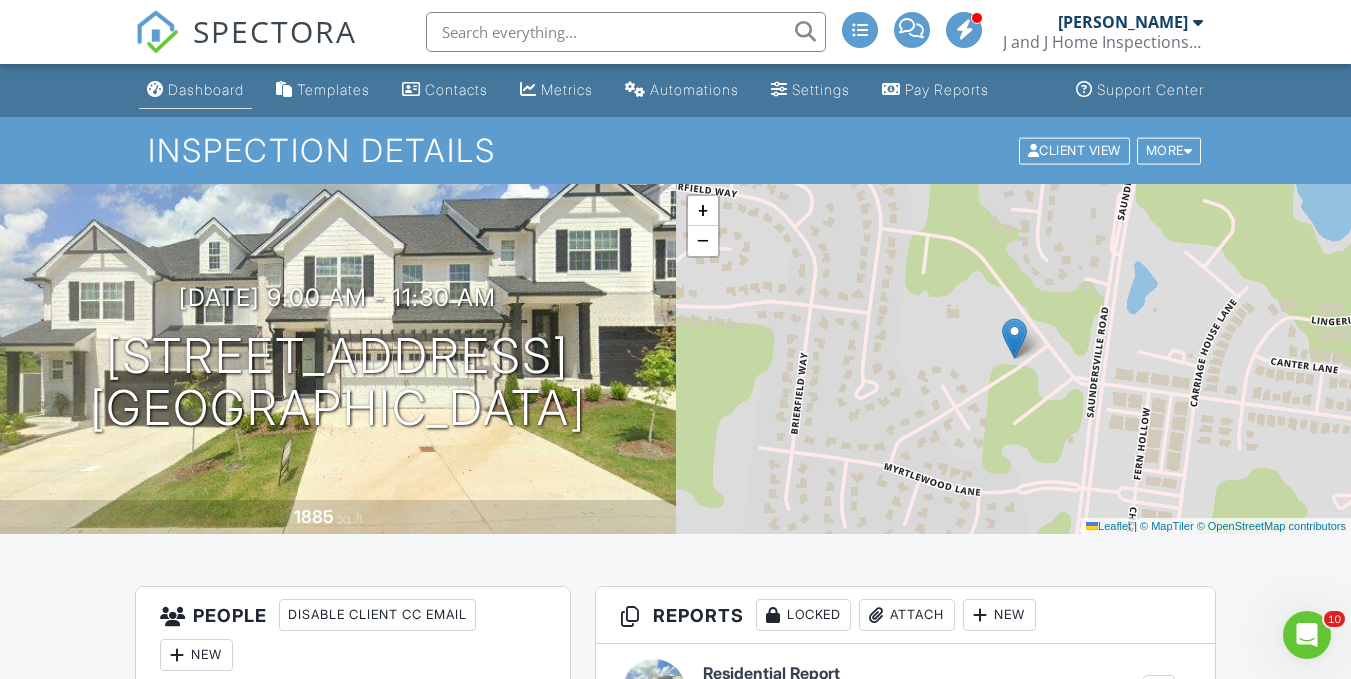 click on "Dashboard" at bounding box center (206, 89) 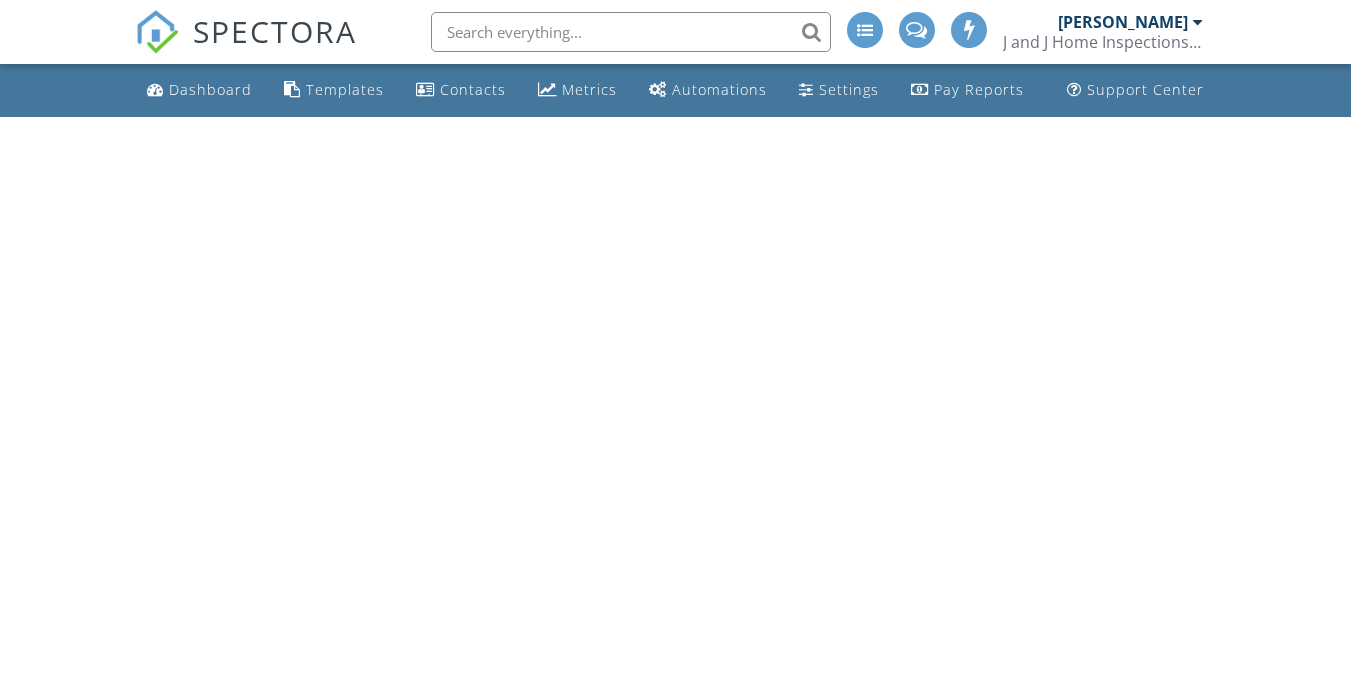 scroll, scrollTop: 0, scrollLeft: 0, axis: both 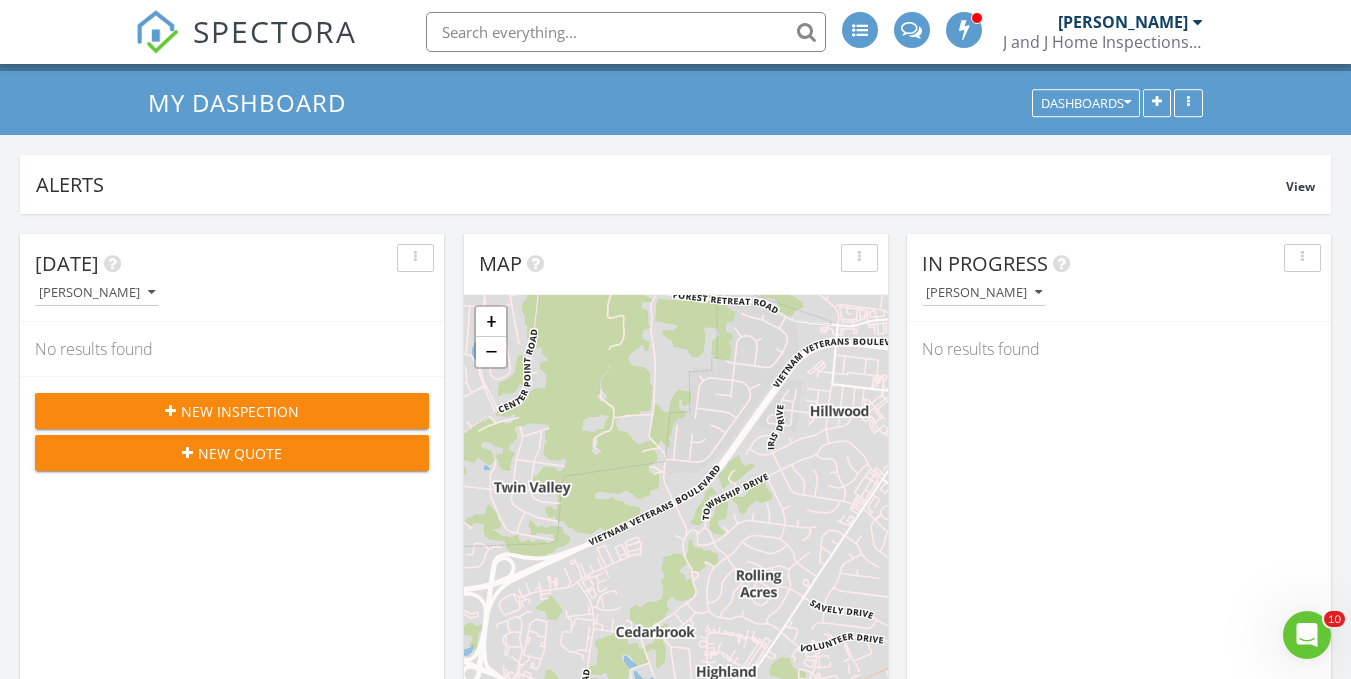 click 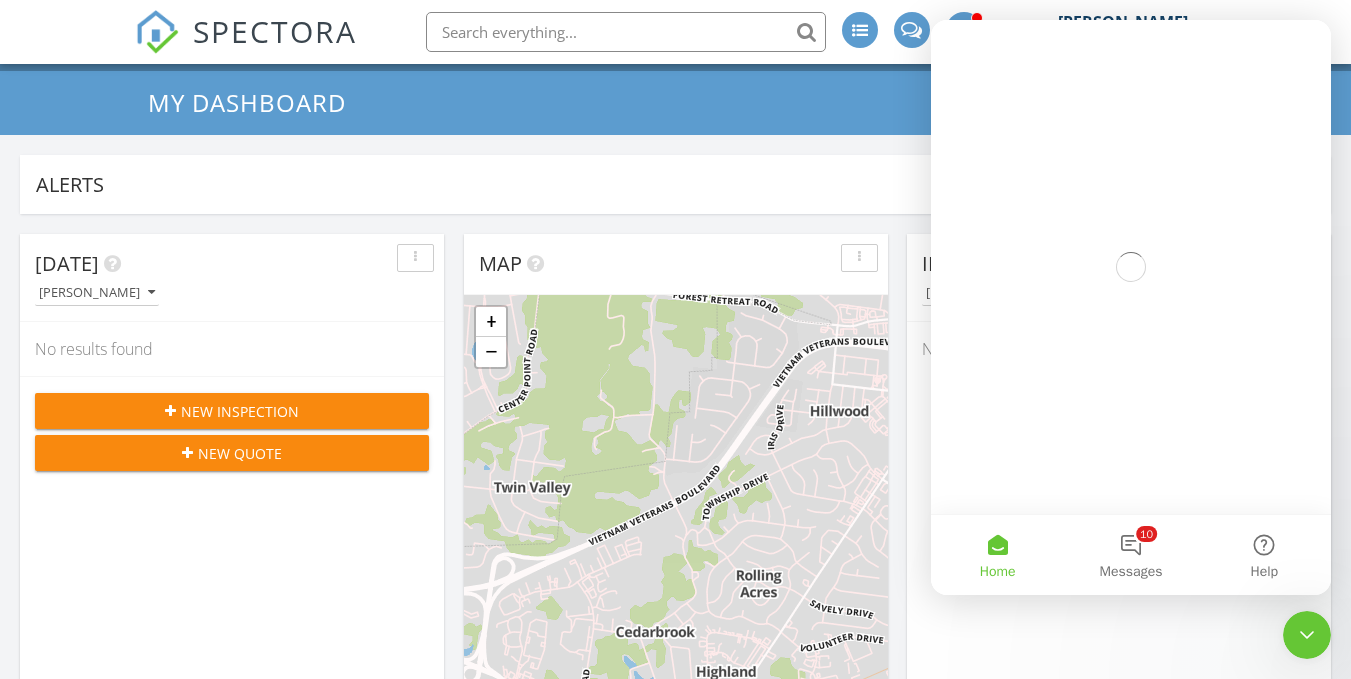 scroll, scrollTop: 0, scrollLeft: 0, axis: both 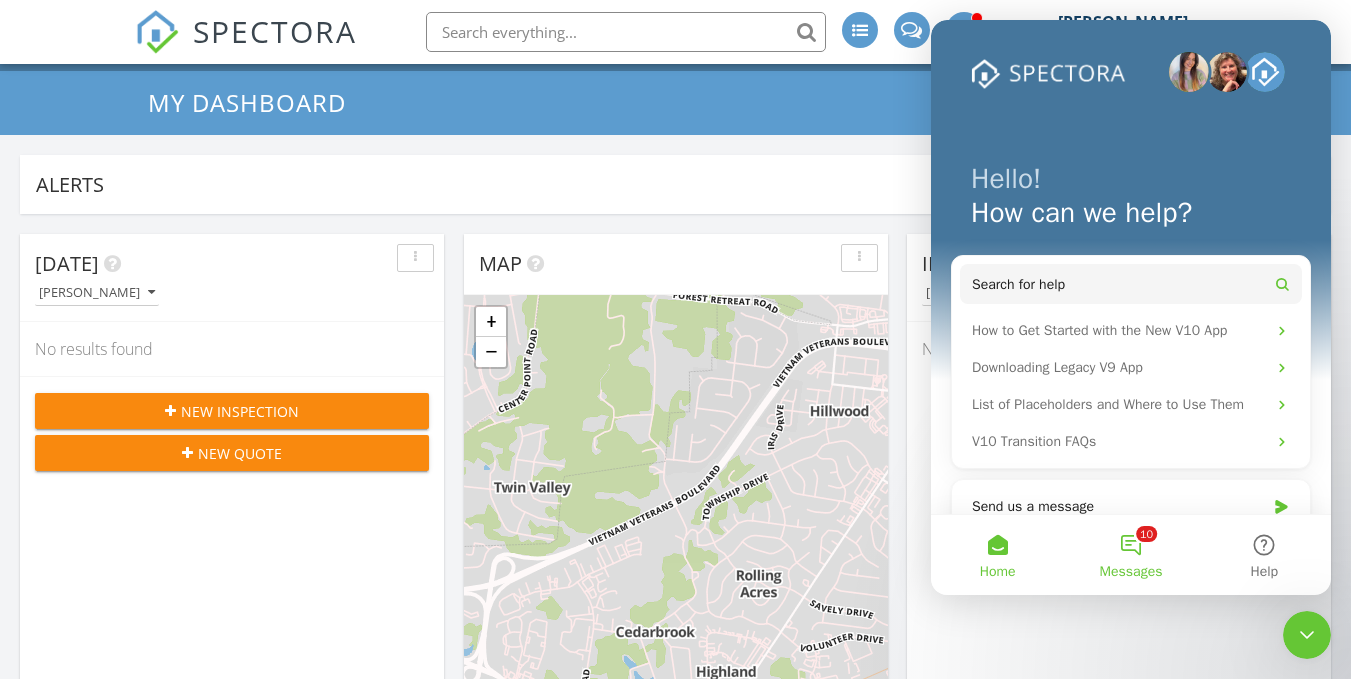 click on "10 Messages" at bounding box center [1130, 555] 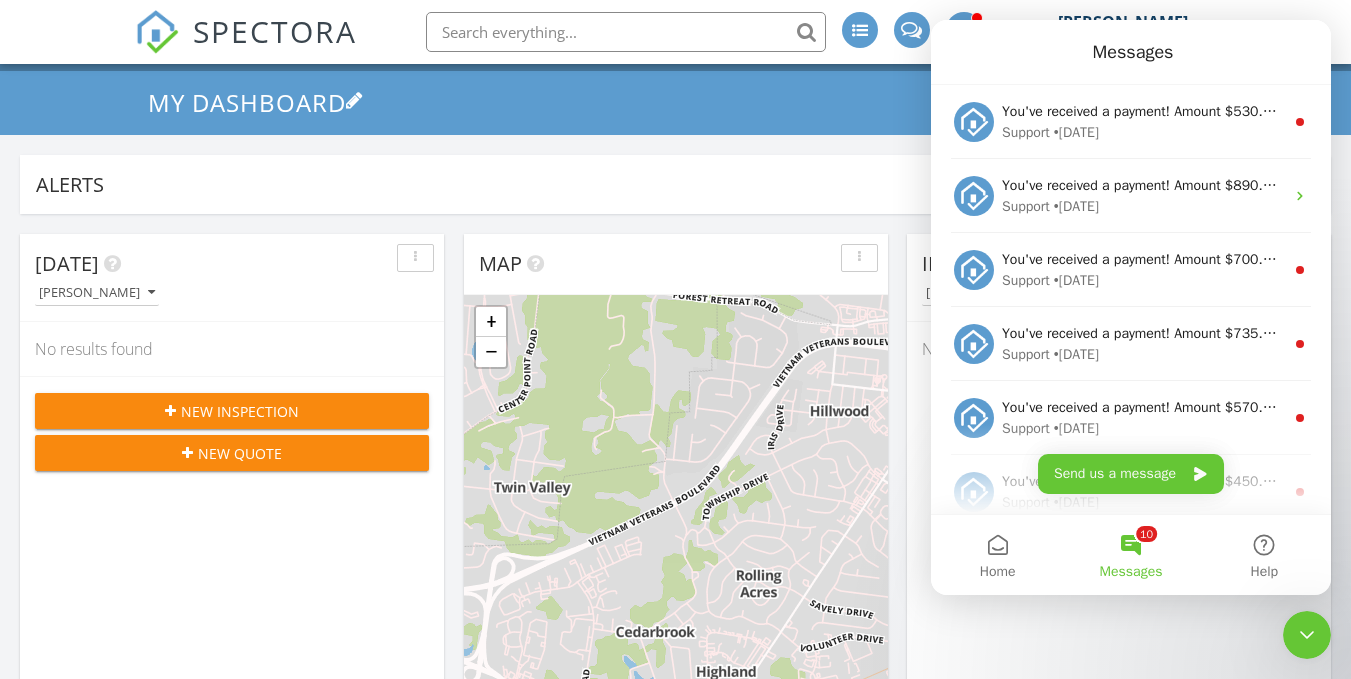 click on "My Dashboard" at bounding box center (675, 102) 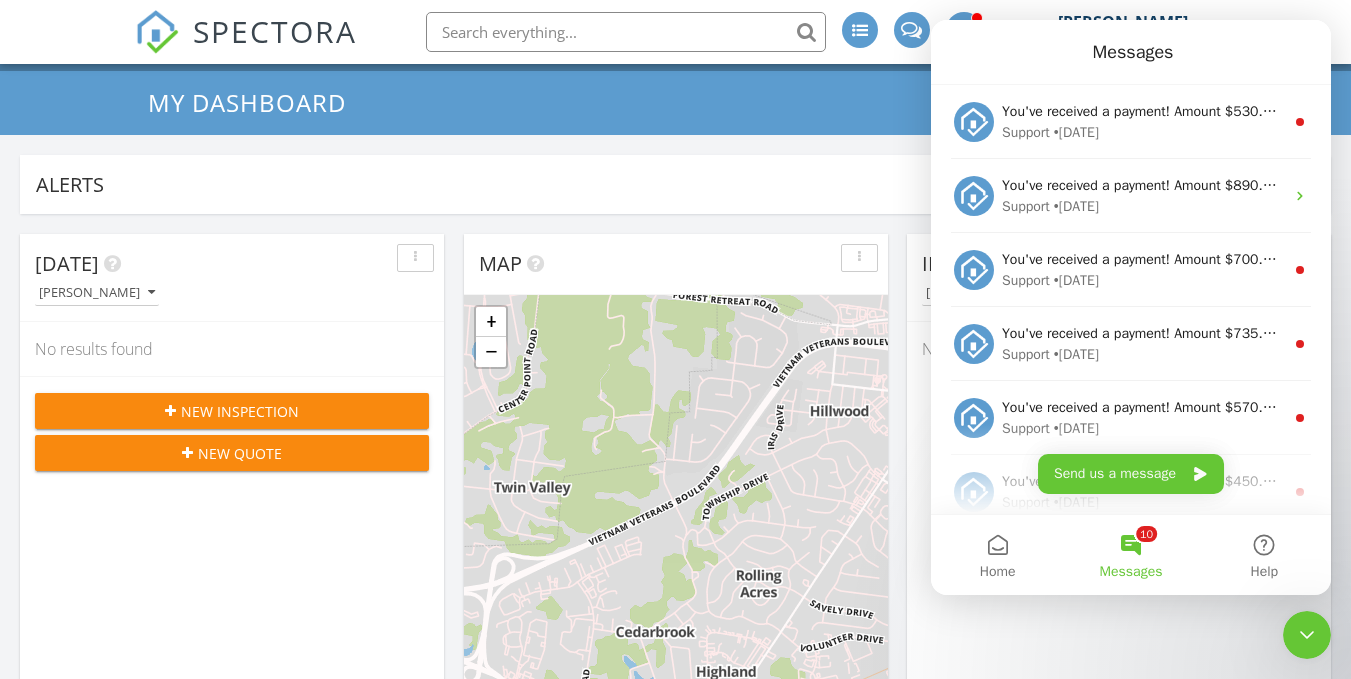click 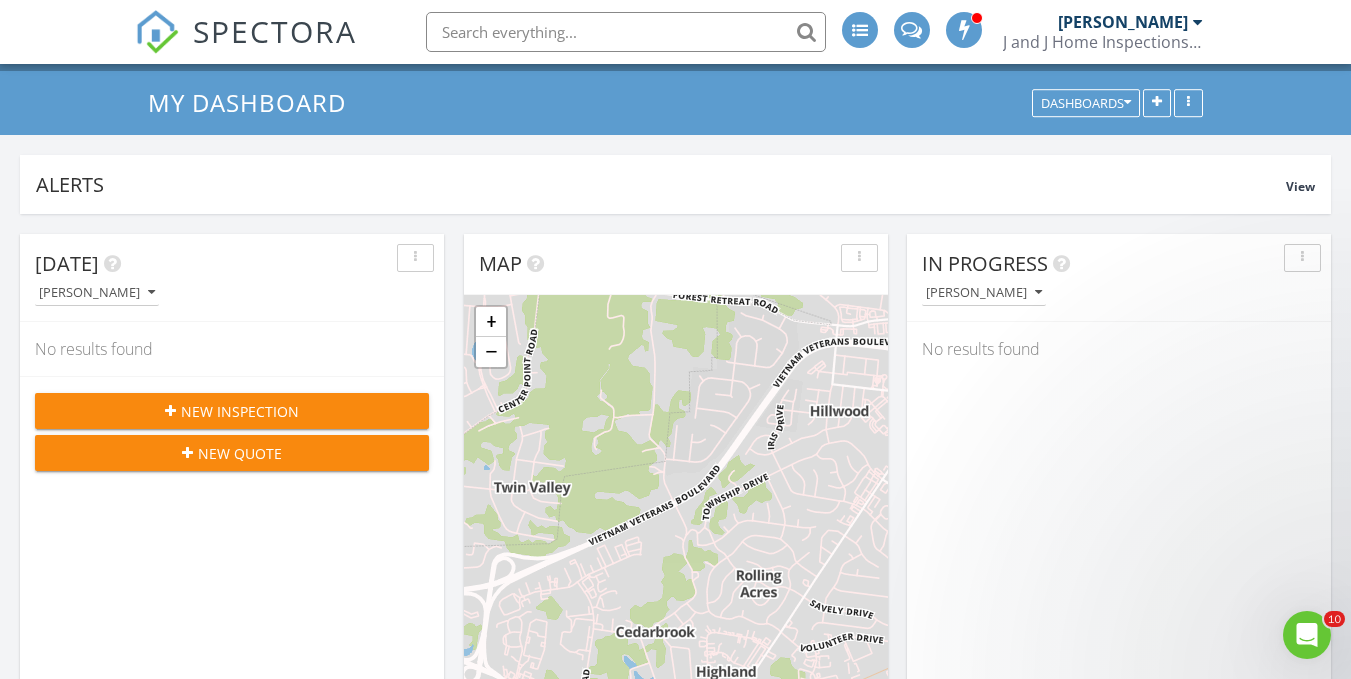 scroll, scrollTop: 0, scrollLeft: 0, axis: both 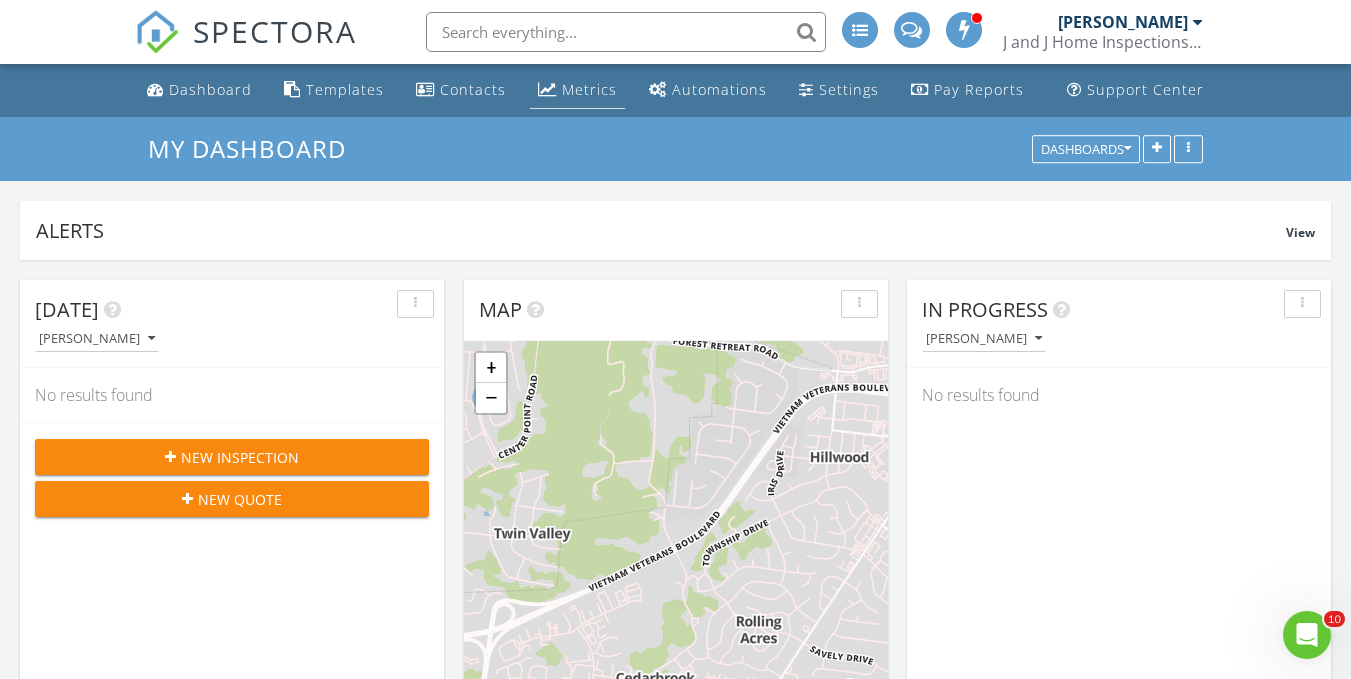 click on "Metrics" at bounding box center (589, 89) 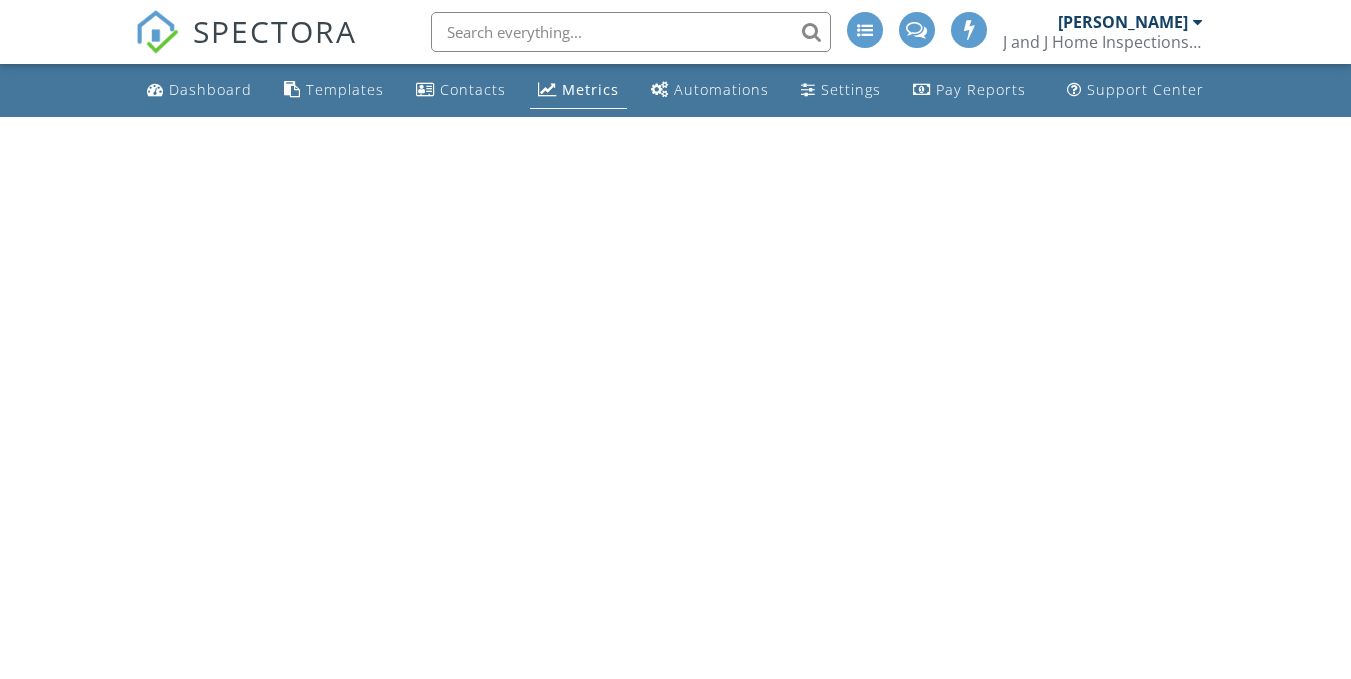 scroll, scrollTop: 0, scrollLeft: 0, axis: both 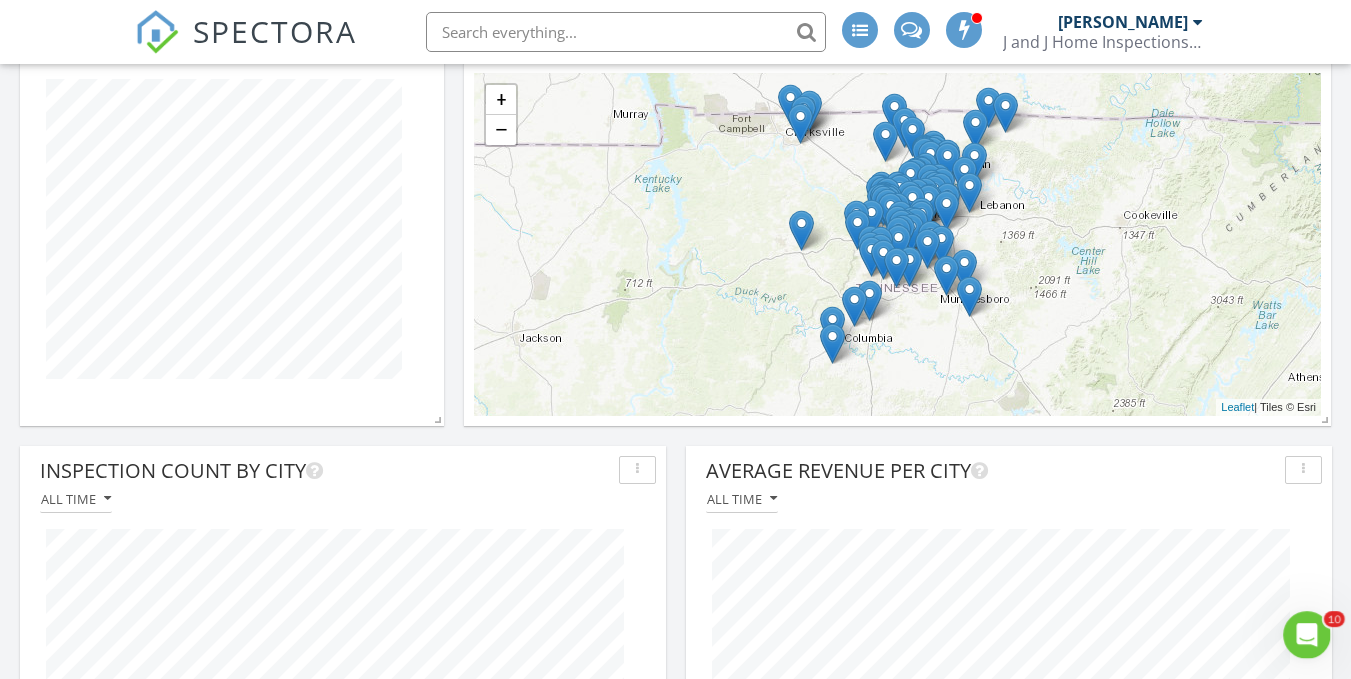 click on "Inspection count by city" at bounding box center [325, 471] 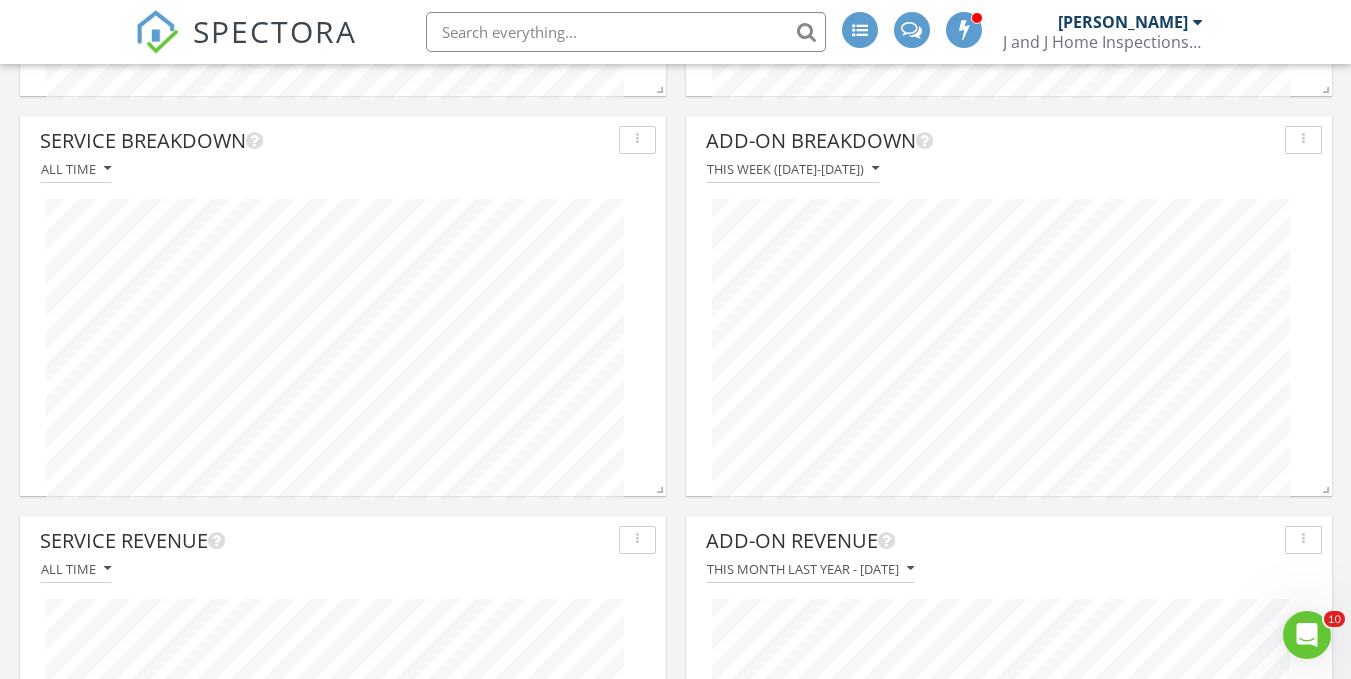 scroll, scrollTop: 1963, scrollLeft: 0, axis: vertical 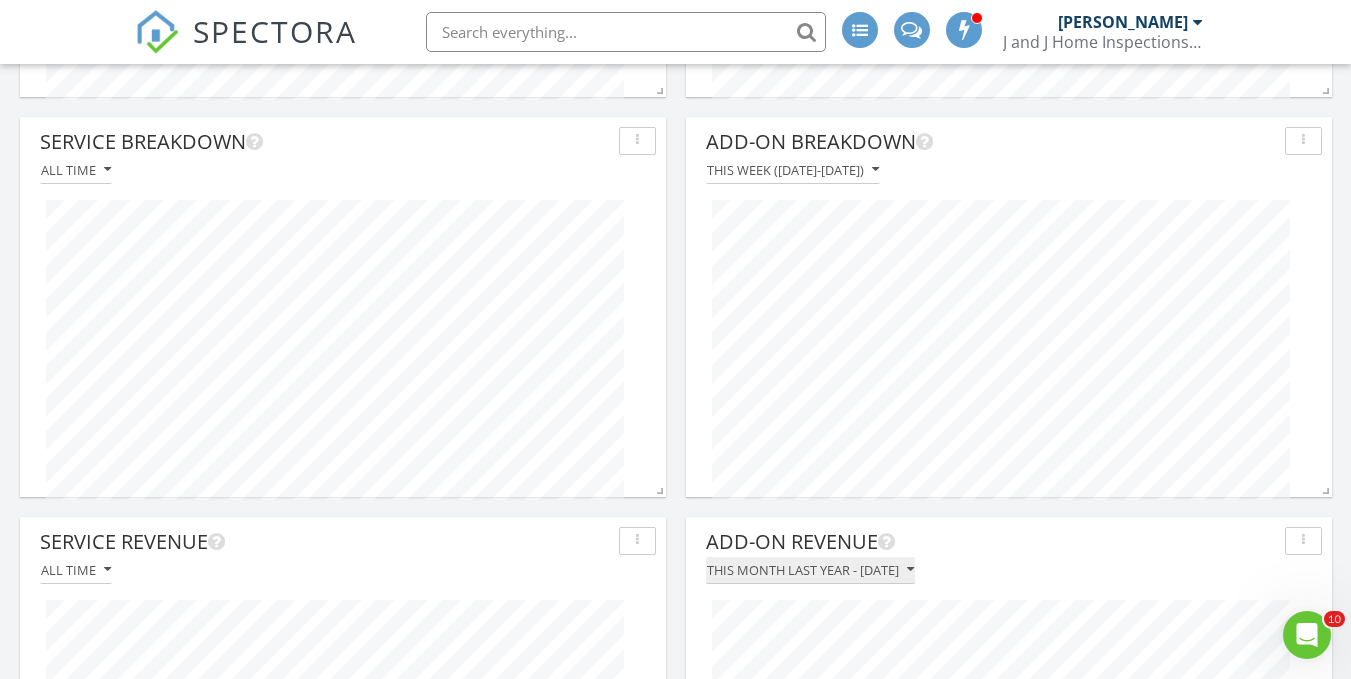 click on "This month last year - July 2024" at bounding box center [810, 570] 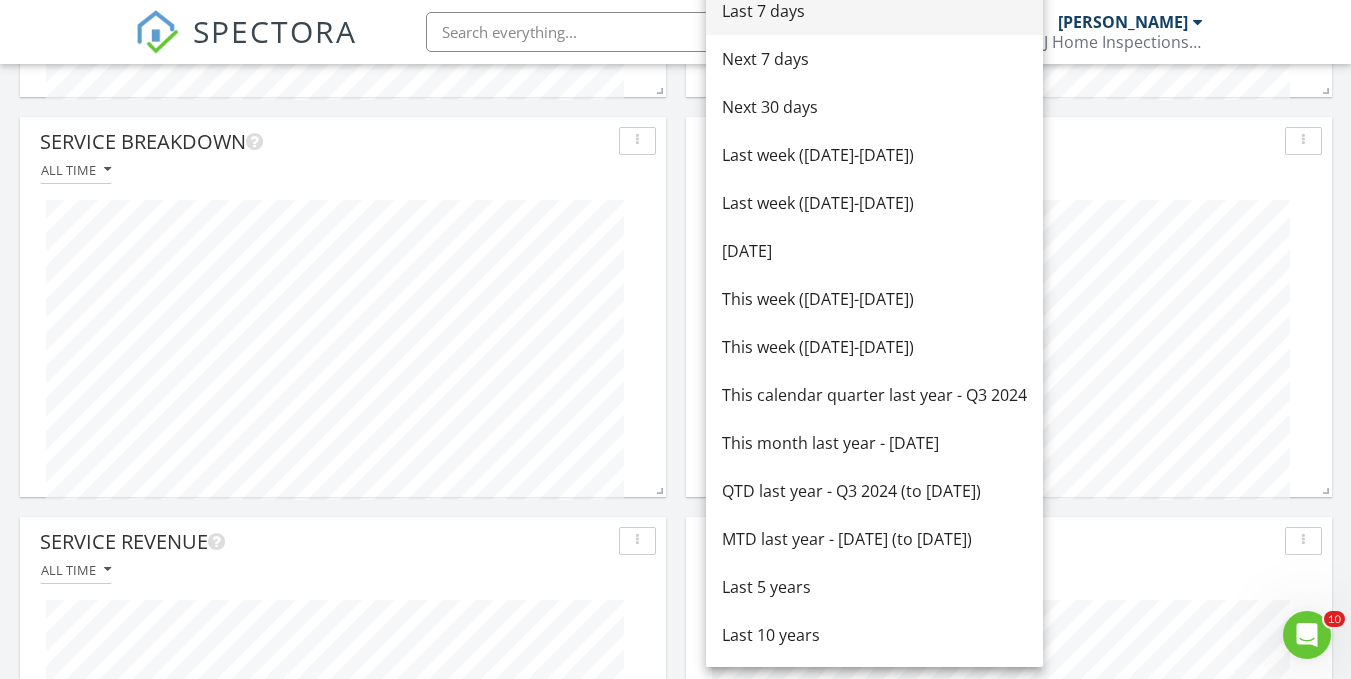 click on "Last 7 days" at bounding box center [874, 11] 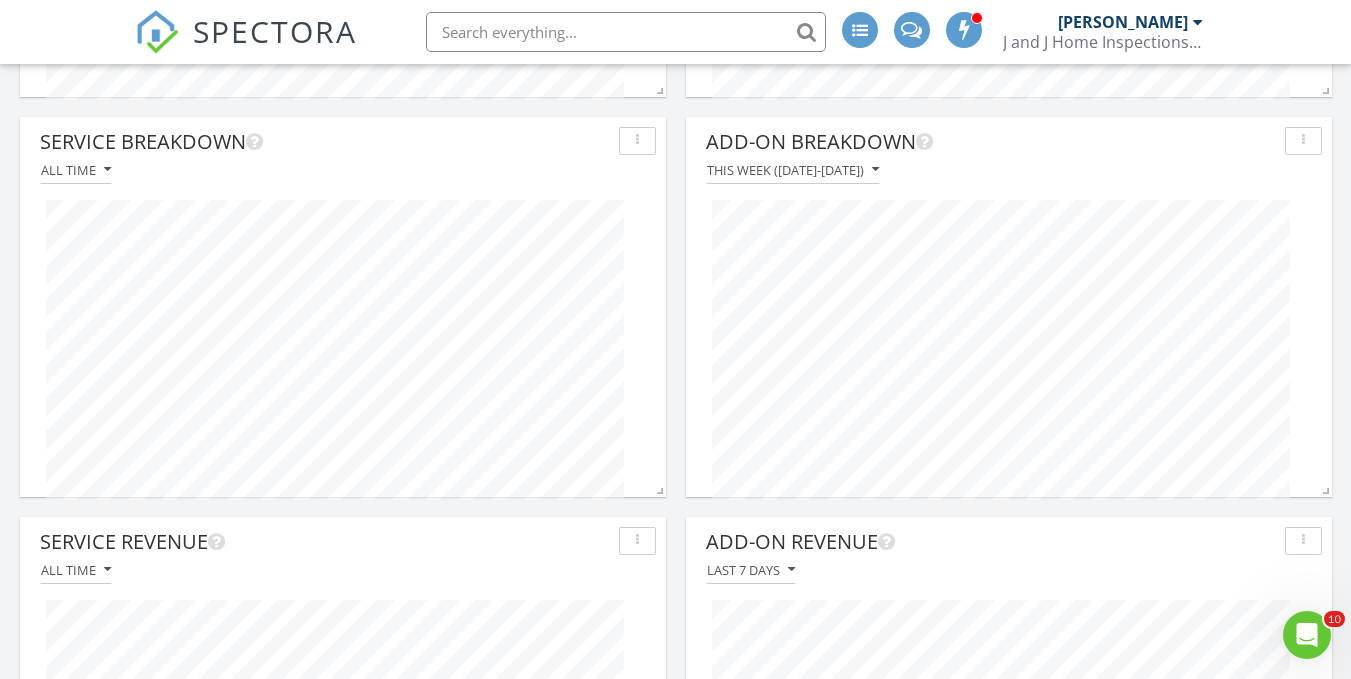 scroll, scrollTop: 999620, scrollLeft: 999354, axis: both 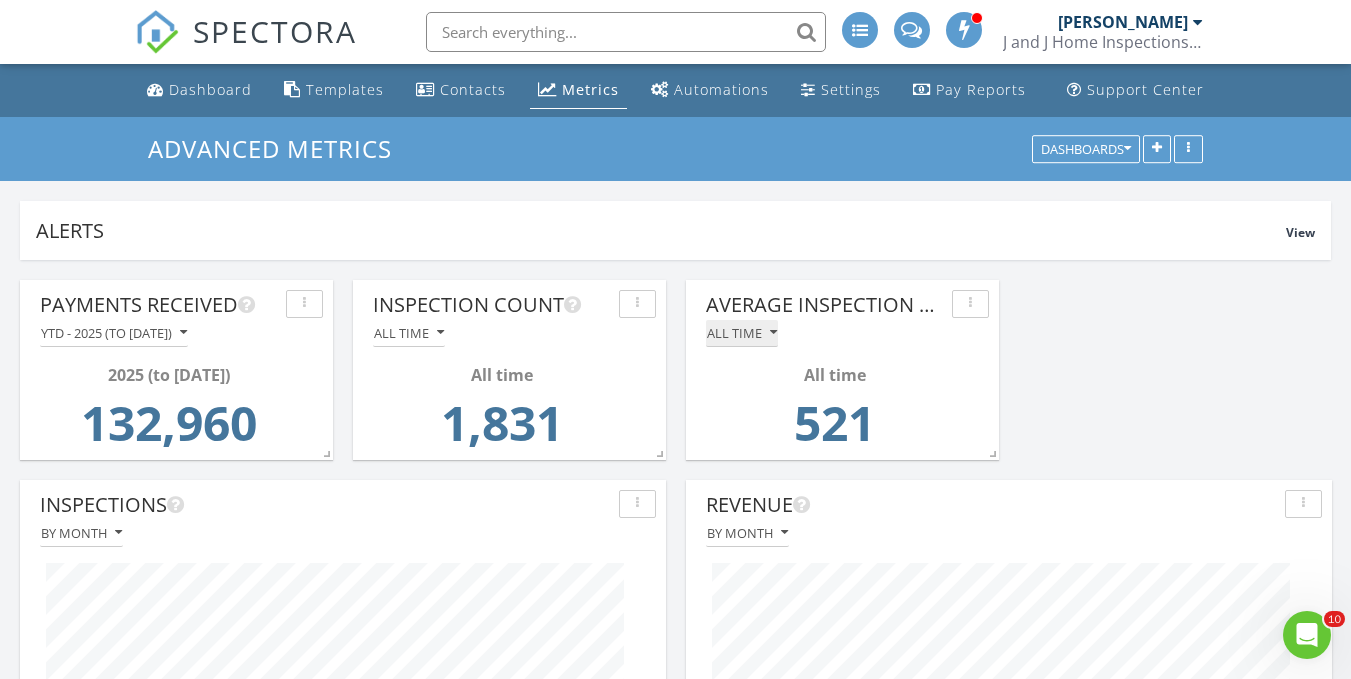 click on "All time" at bounding box center [742, 333] 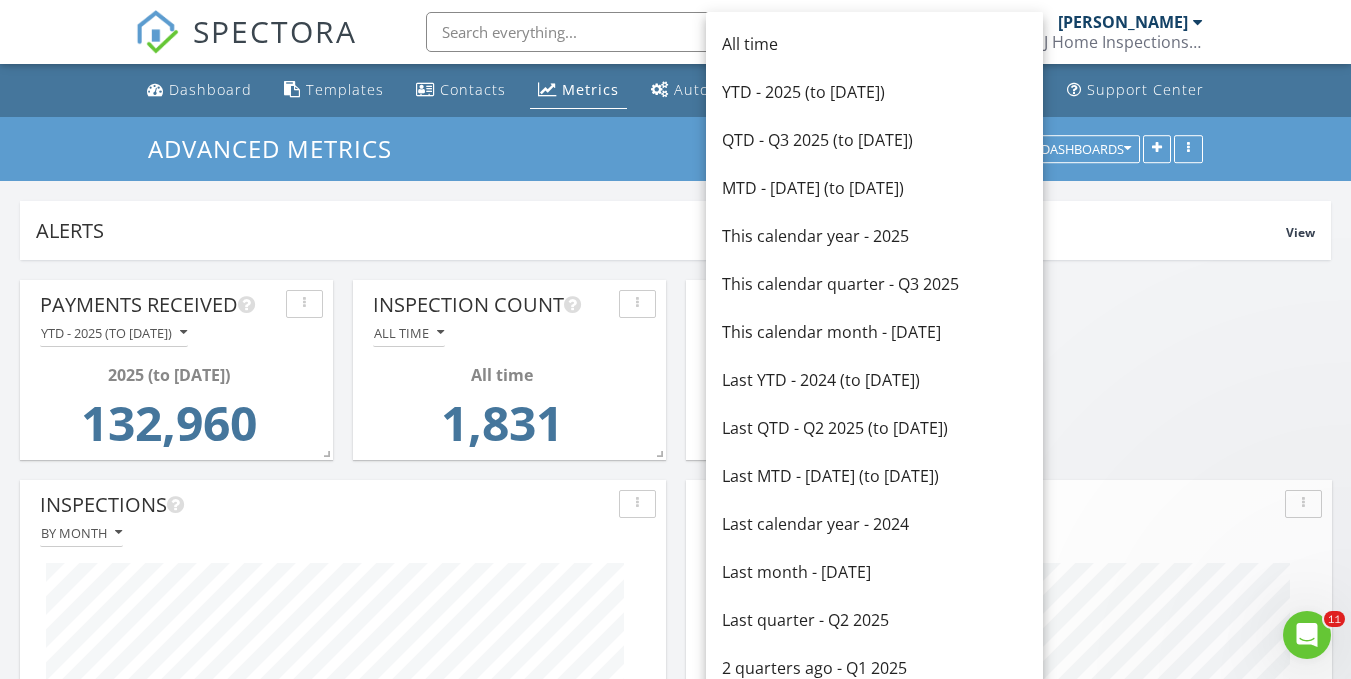 click on "Alerts
View
Company
Inspection
Learn More          No new alerts
You can view
dismissed alerts
if you need
No new alerts
You can view
dismissed alerts
if you need
Payments Received
YTD - 2025 (to Jul 10th)
2025 (to Jul 10th)
132,960
Inspection Count
All time
All time
1,831
Average Inspection Price
All time
All time
521
Inspections
By month
Revenue
By month
Inspections Per Inspector" at bounding box center [675, 1955] 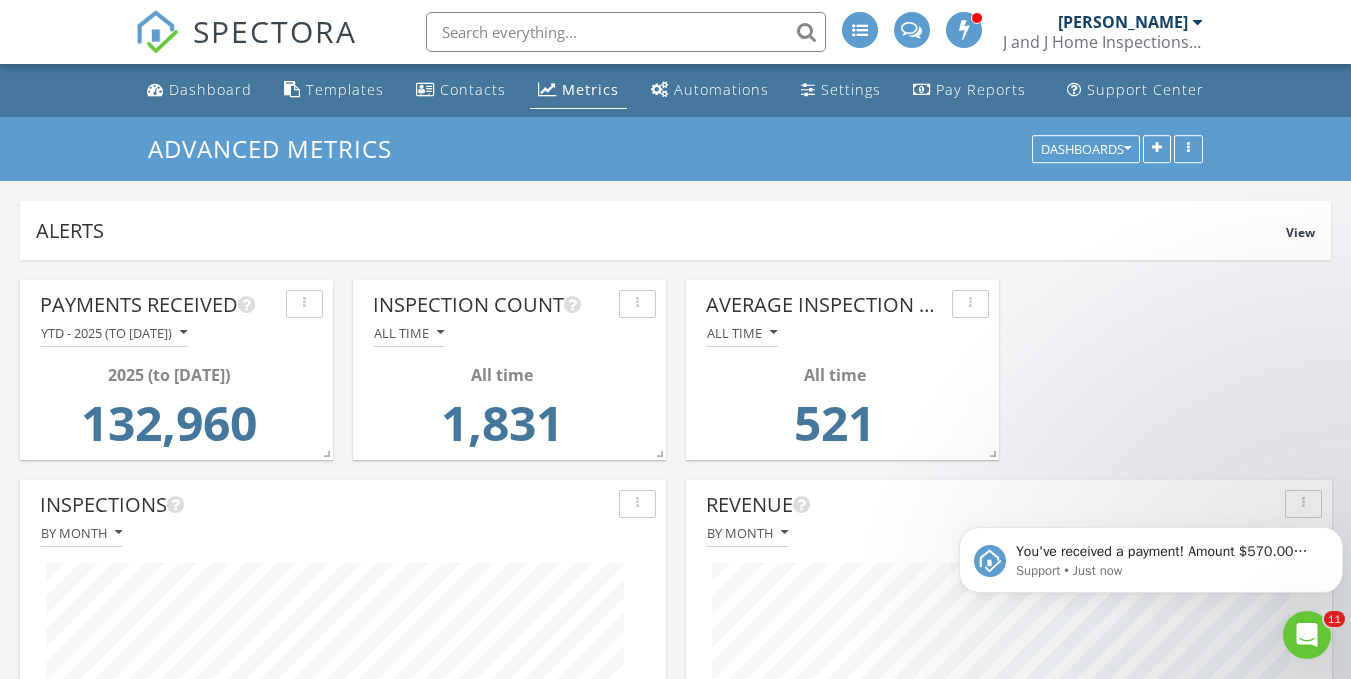 scroll, scrollTop: 0, scrollLeft: 0, axis: both 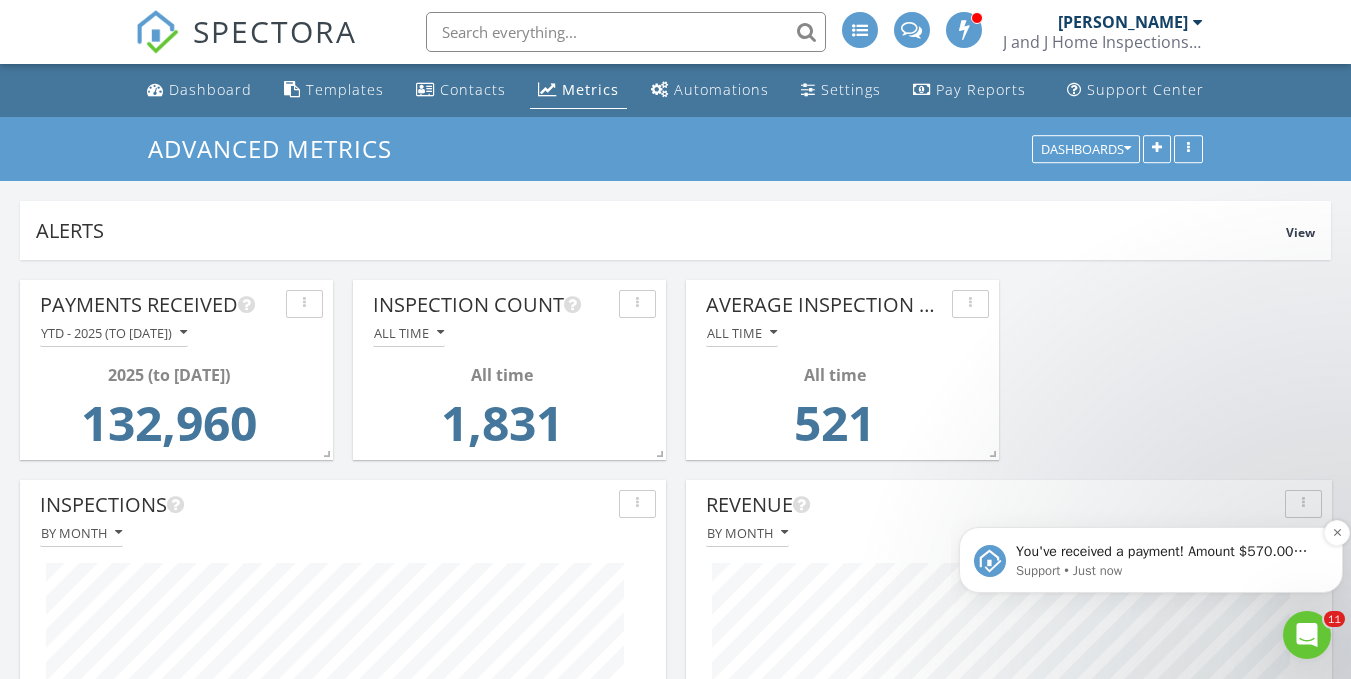 click on "You've received a payment!  Amount  $570.00  Fee  $15.98  Net  $554.02  Transaction #  pi_3RjVZyK7snlDGpRF1D1IgbX0  Inspection  145 Lightberry Ln, Hendersonville, TN 37075 Payouts to your bank or debit card occur on a daily basis. Each payment usually takes two business days to process. You can view your pending payout amount here. If you have any questions reach out on our chat bubble at app.spectora.com." at bounding box center (1167, 552) 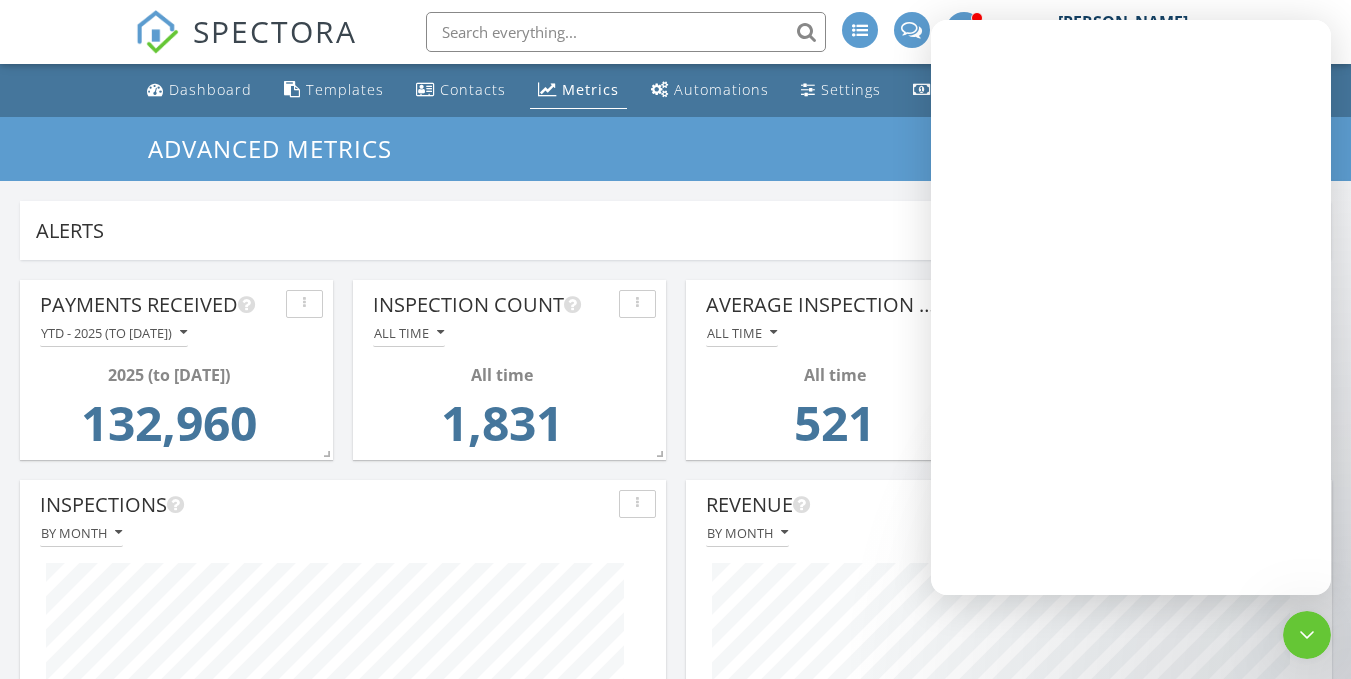 scroll, scrollTop: 0, scrollLeft: 0, axis: both 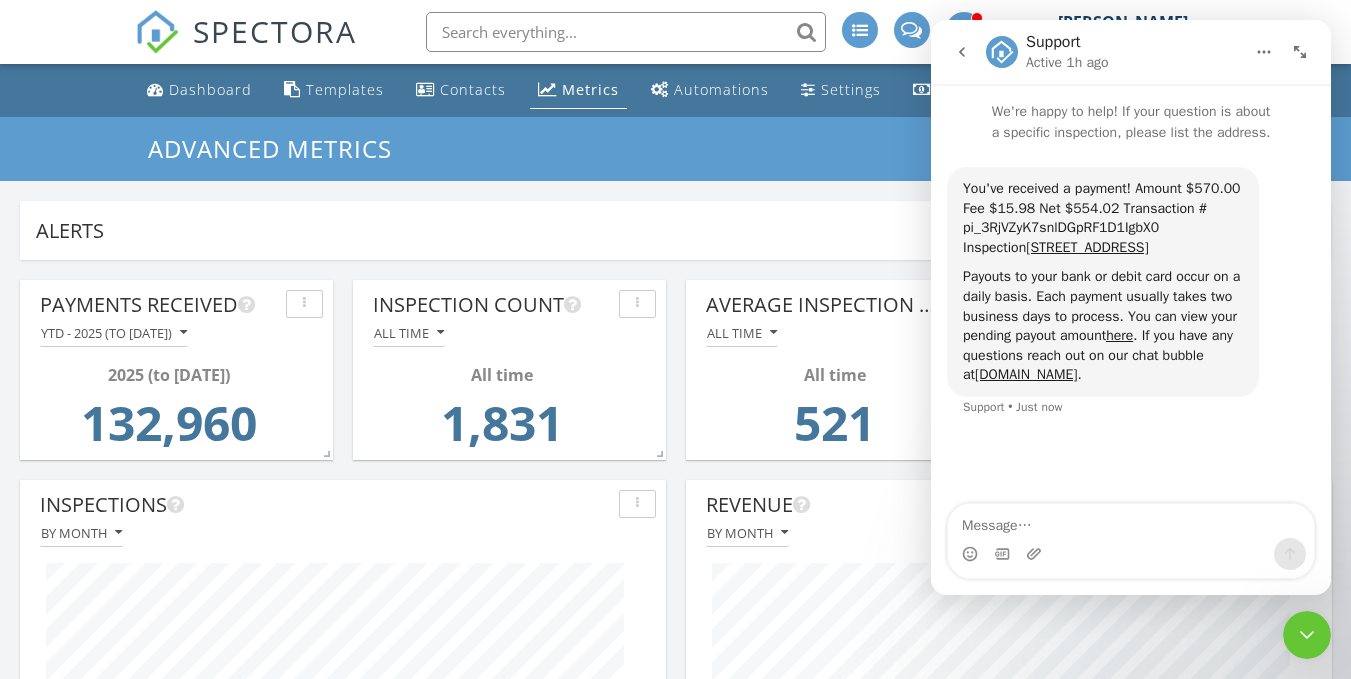click 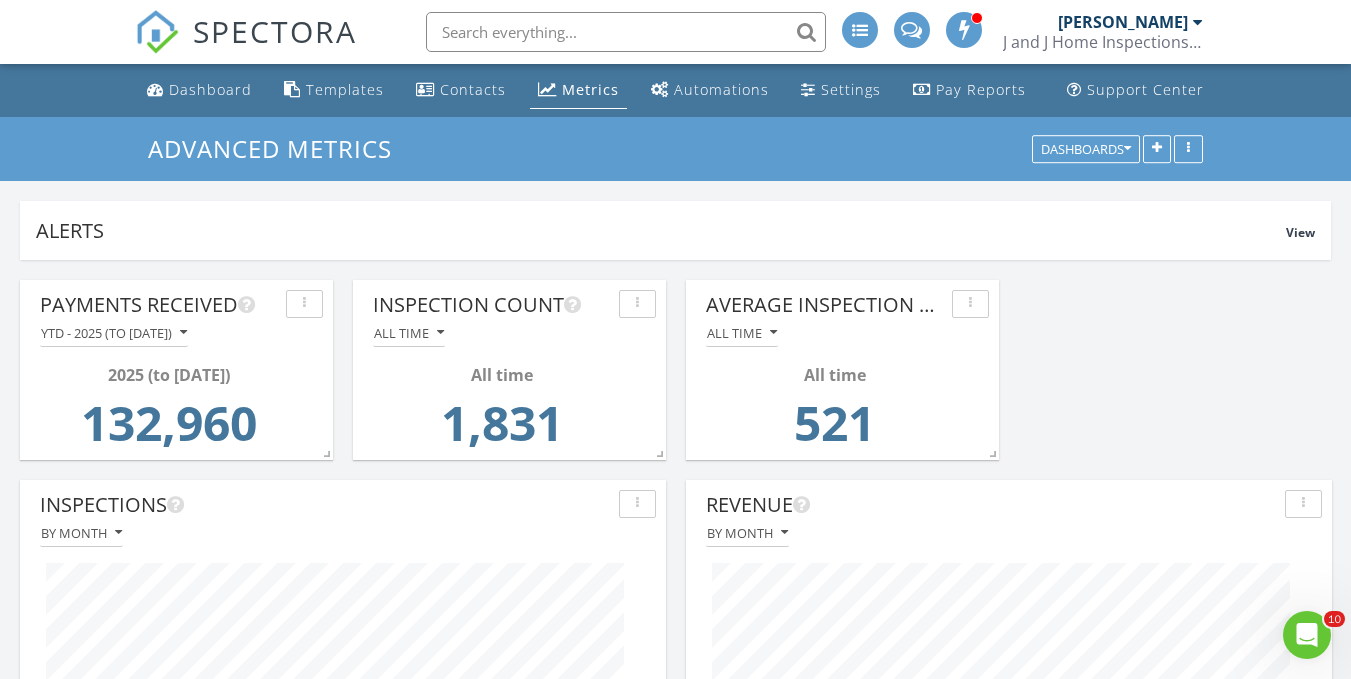 scroll, scrollTop: 0, scrollLeft: 0, axis: both 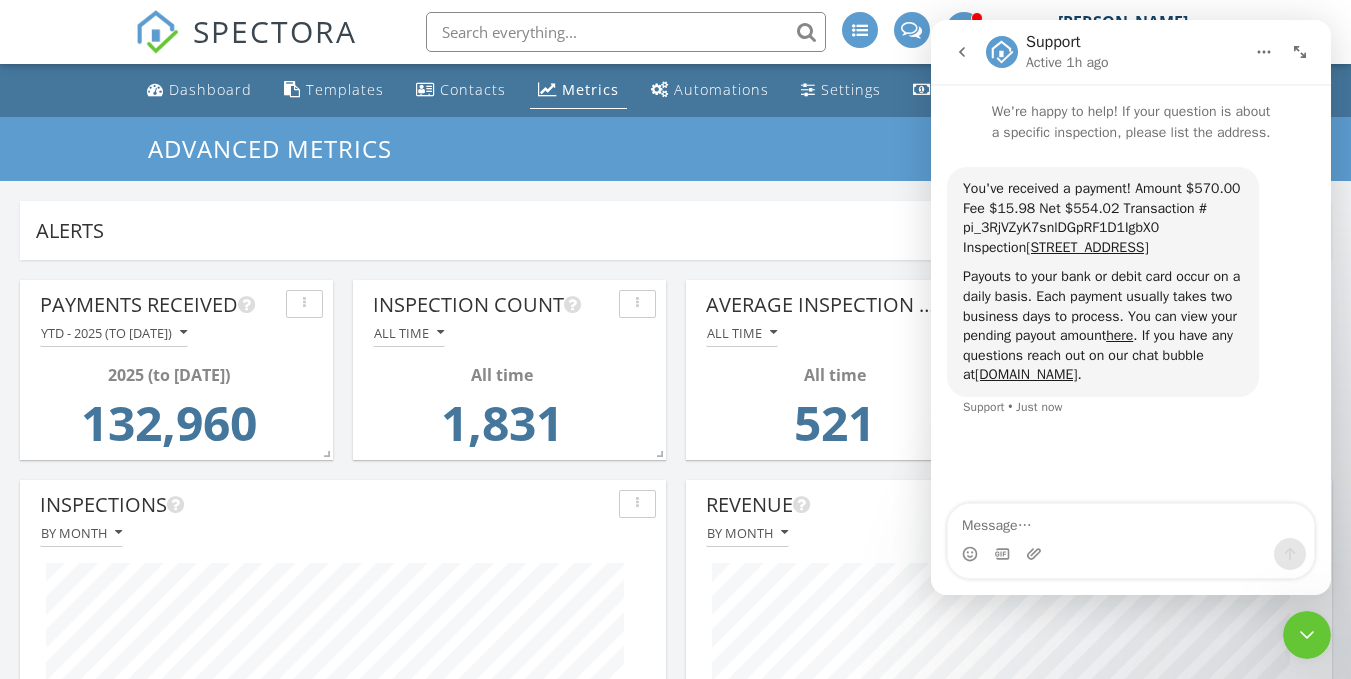 click 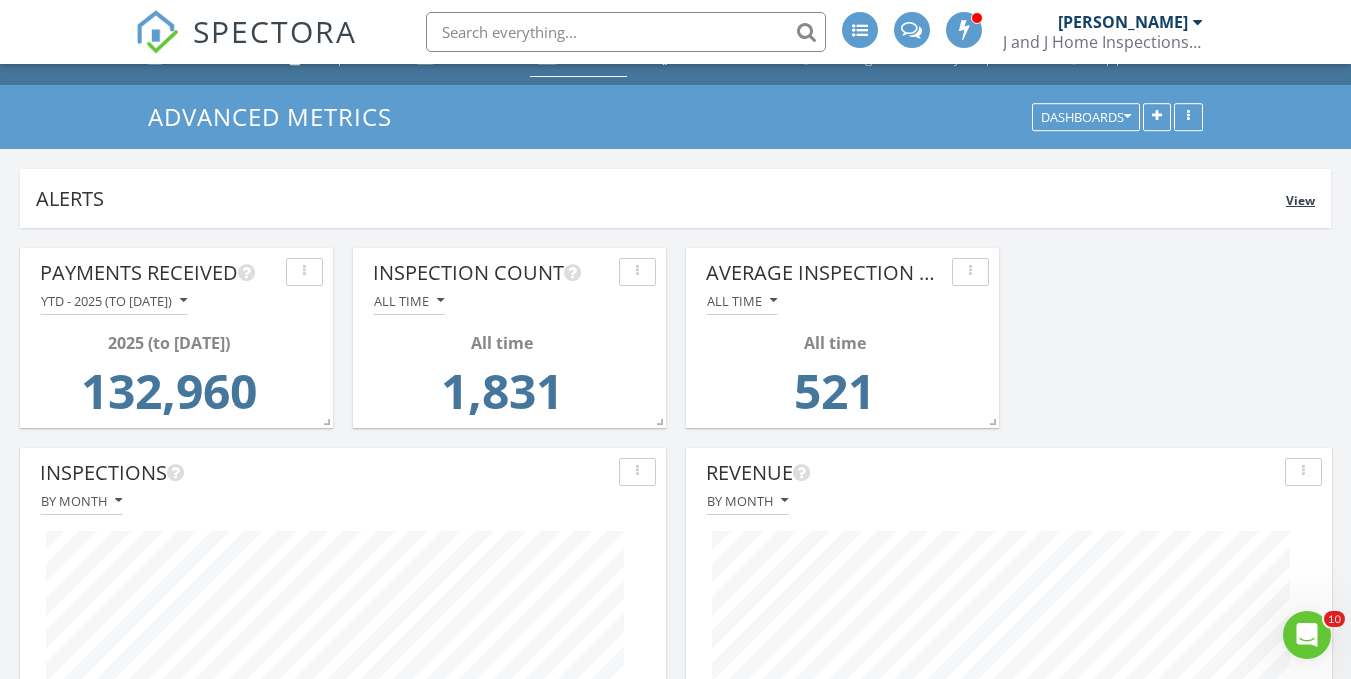 scroll, scrollTop: 0, scrollLeft: 0, axis: both 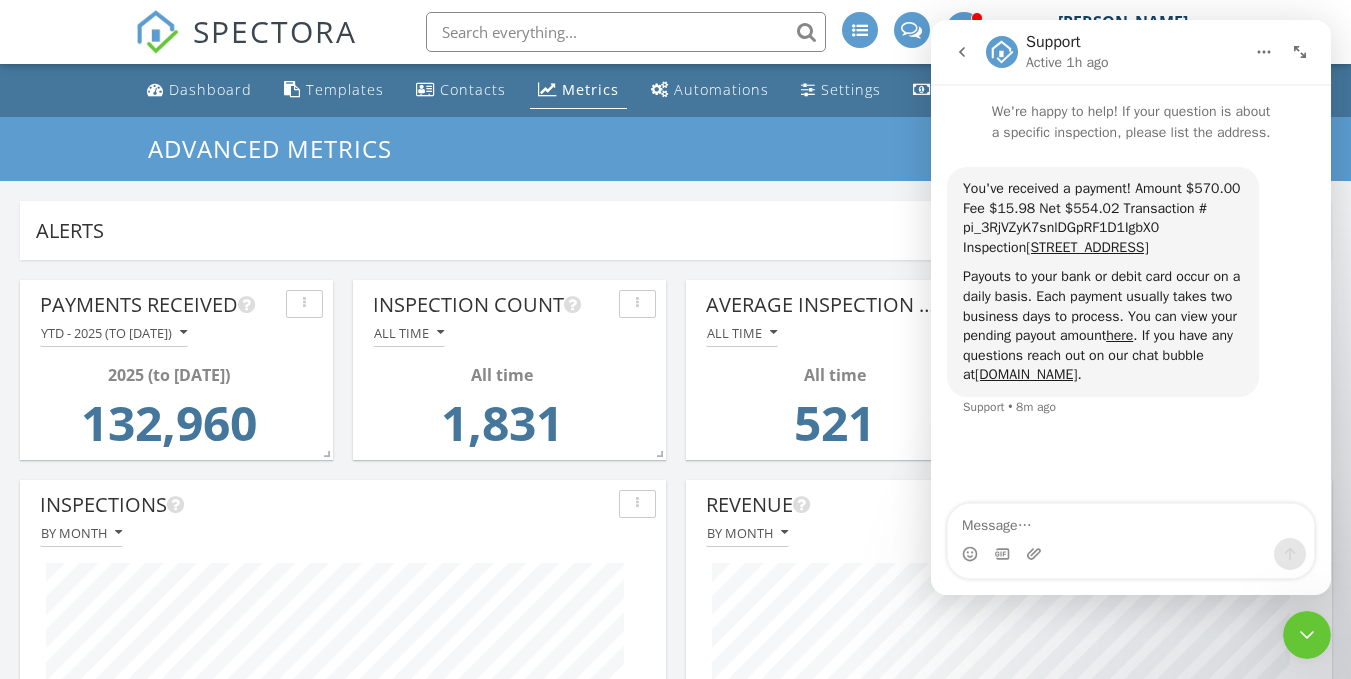 click 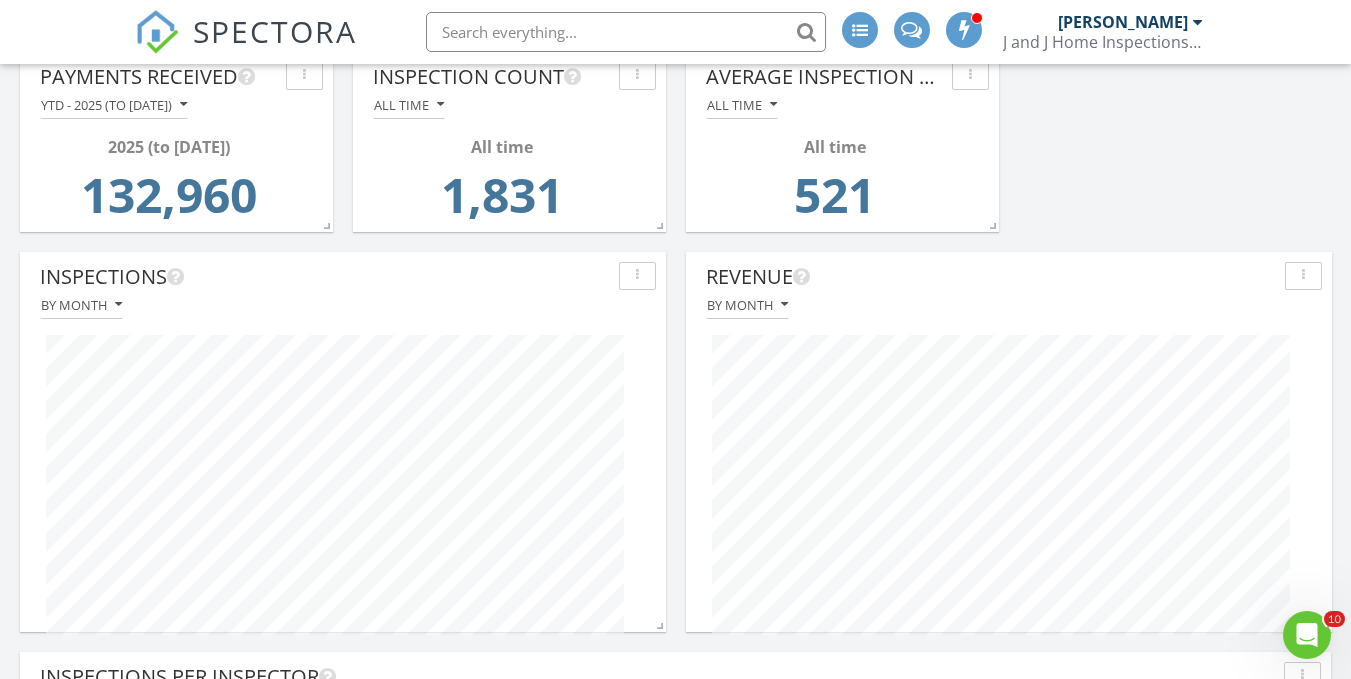 scroll, scrollTop: 0, scrollLeft: 0, axis: both 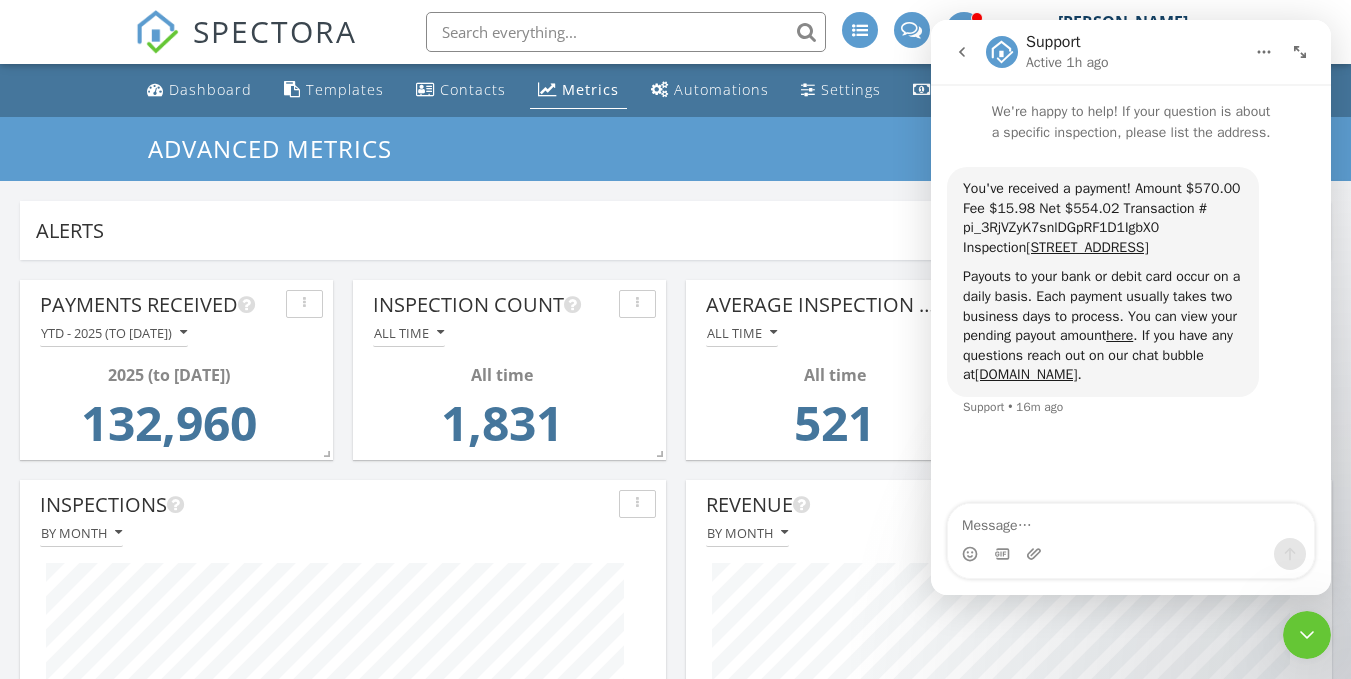 click 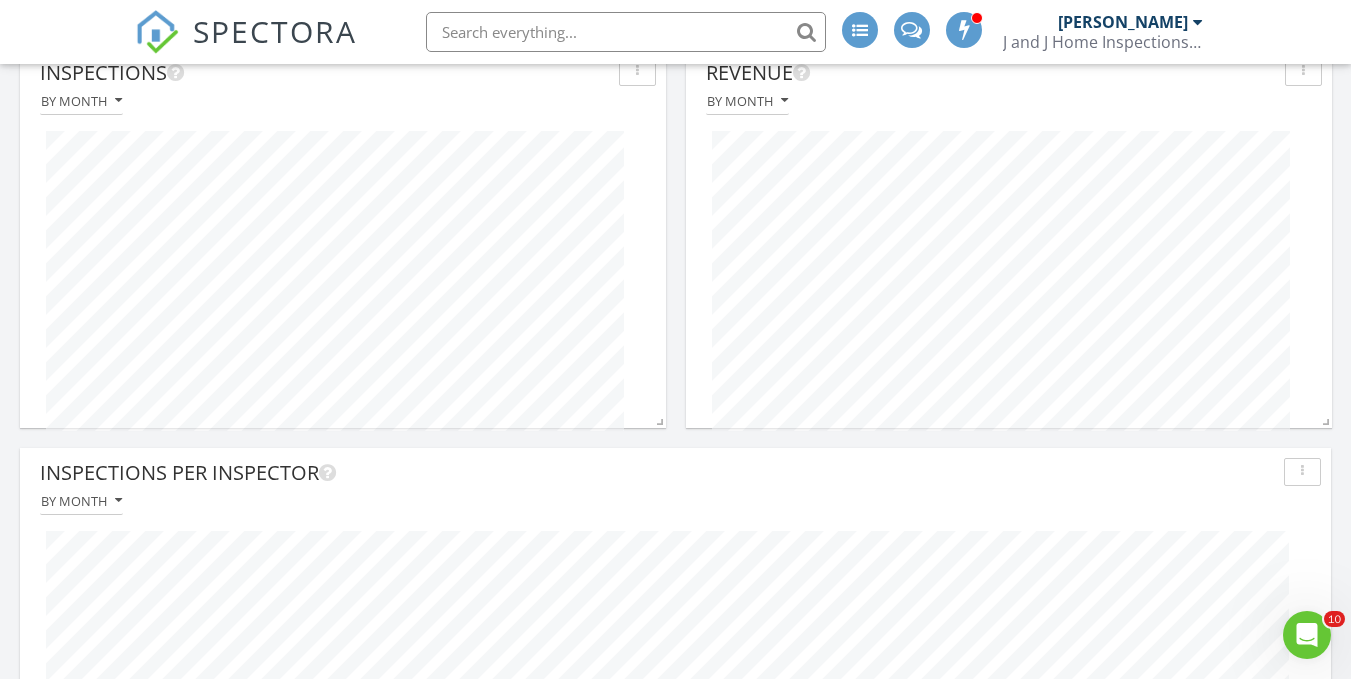 scroll, scrollTop: 0, scrollLeft: 0, axis: both 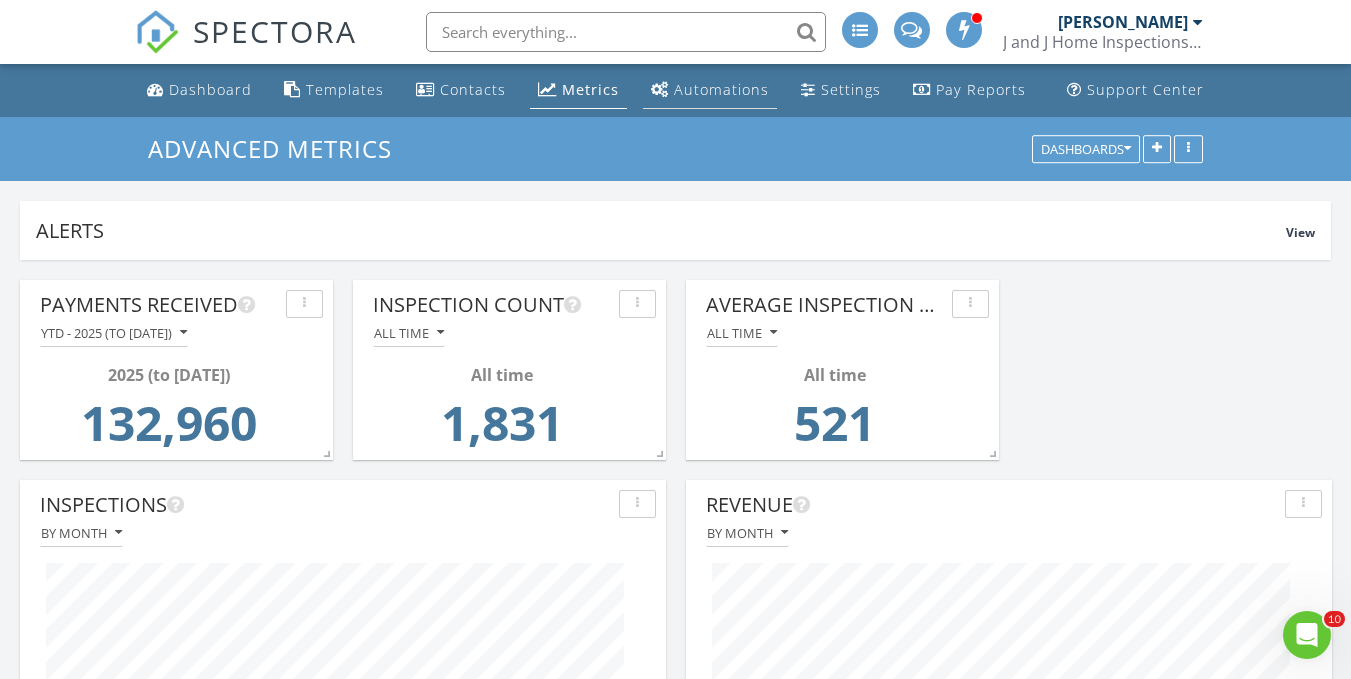 click on "Automations" at bounding box center (721, 89) 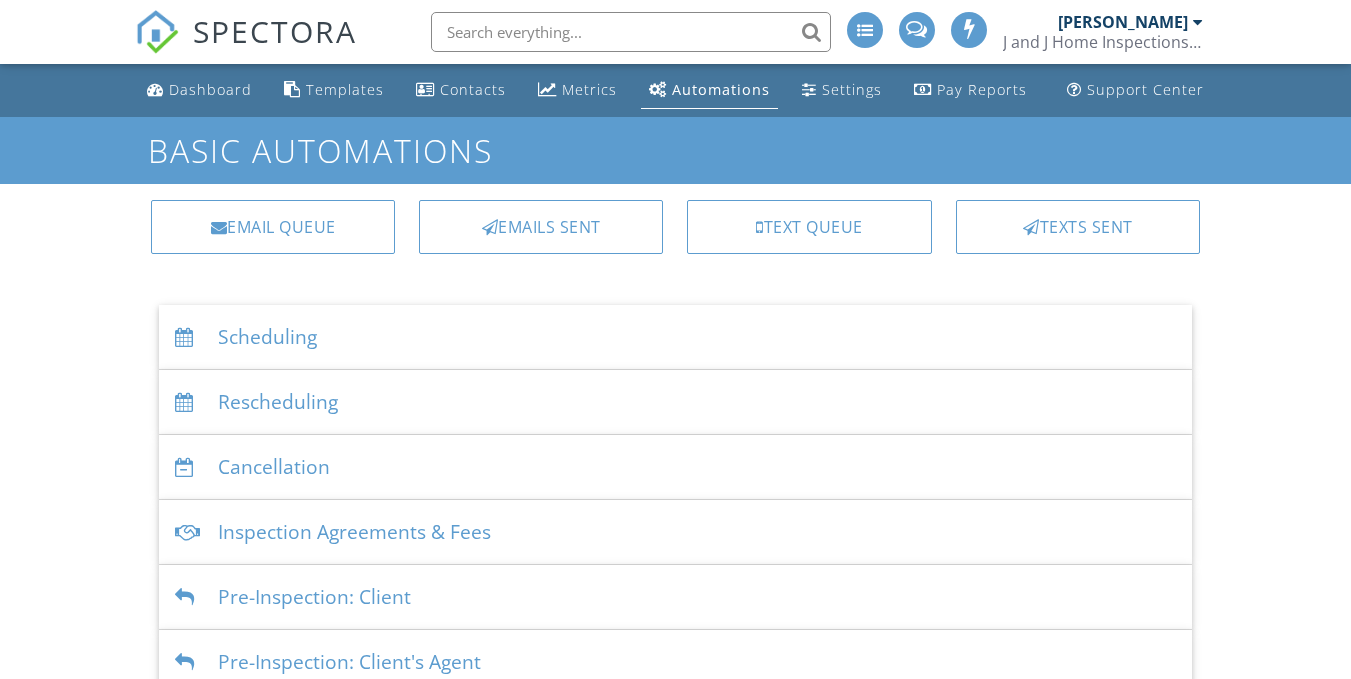 scroll, scrollTop: 0, scrollLeft: 0, axis: both 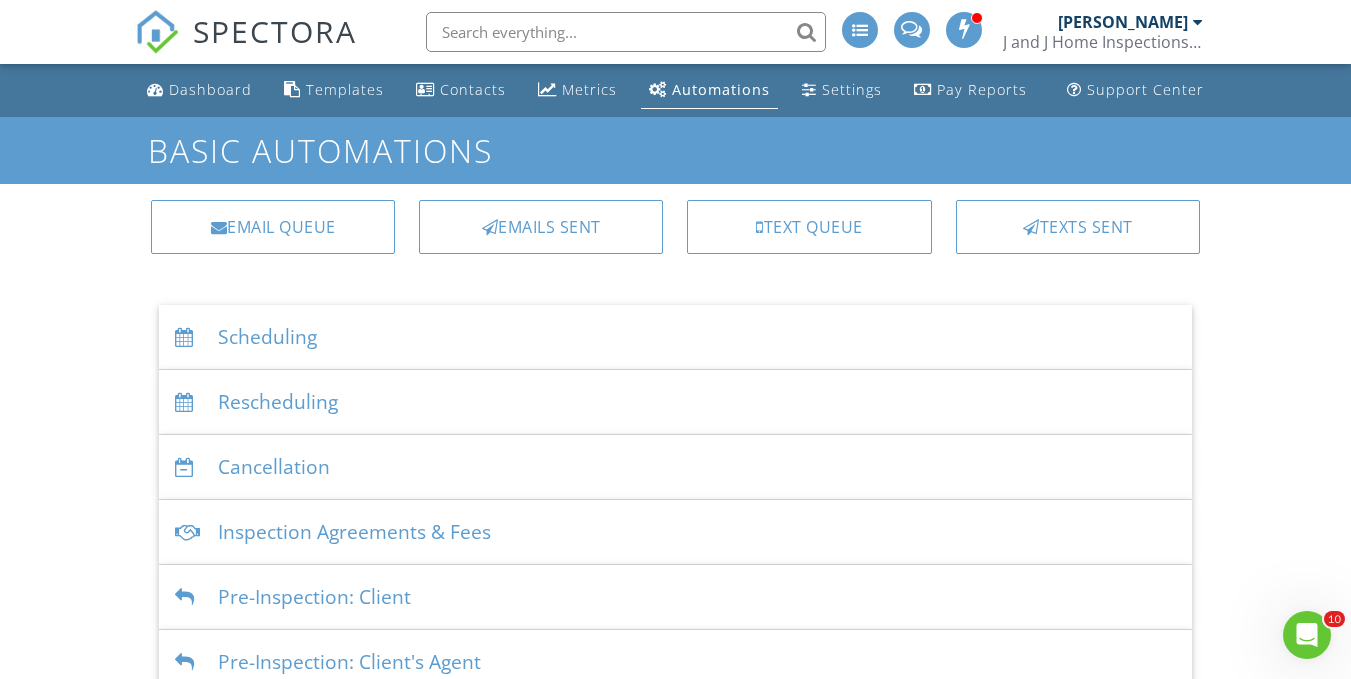 click on "Basic Automations" at bounding box center [675, 150] 